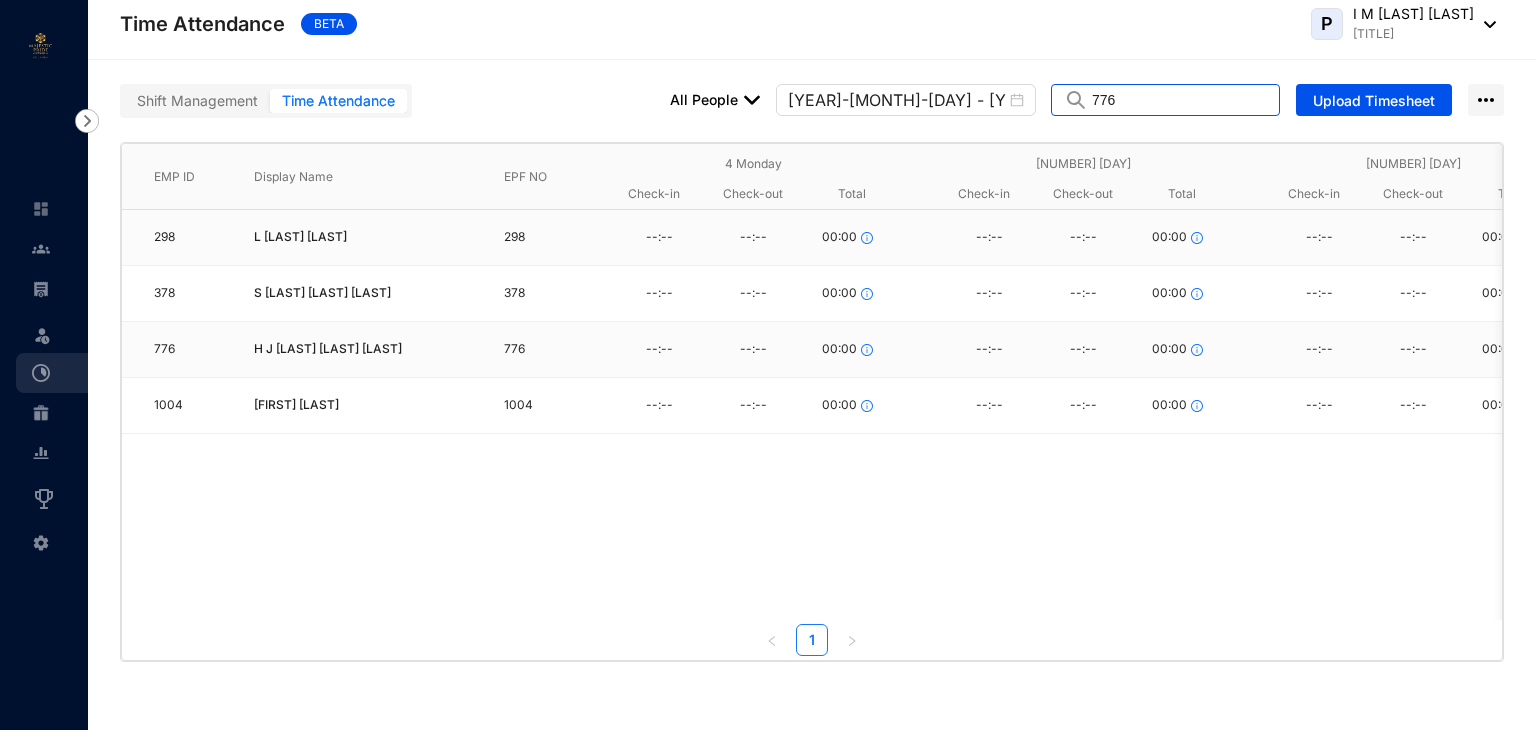 scroll, scrollTop: 0, scrollLeft: 0, axis: both 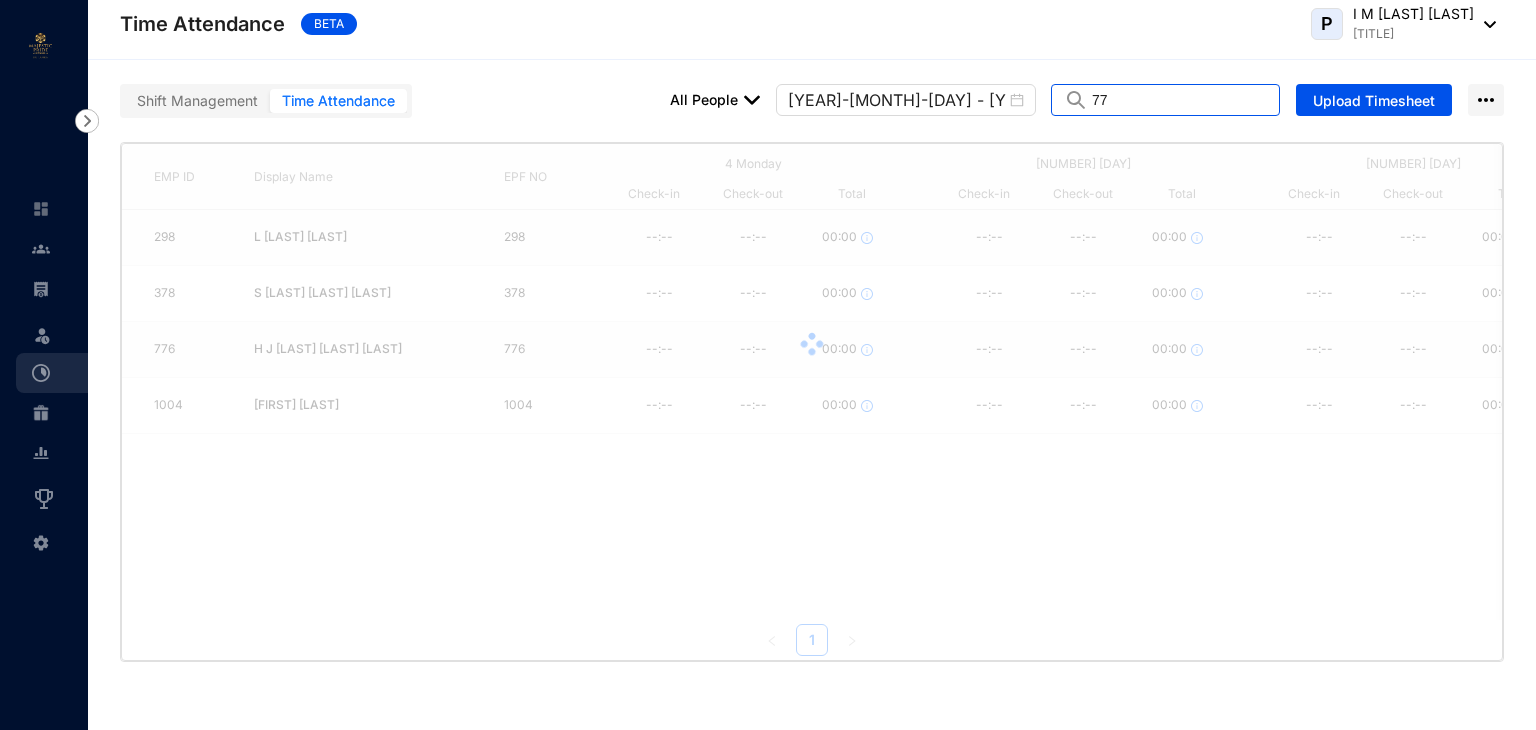type on "7" 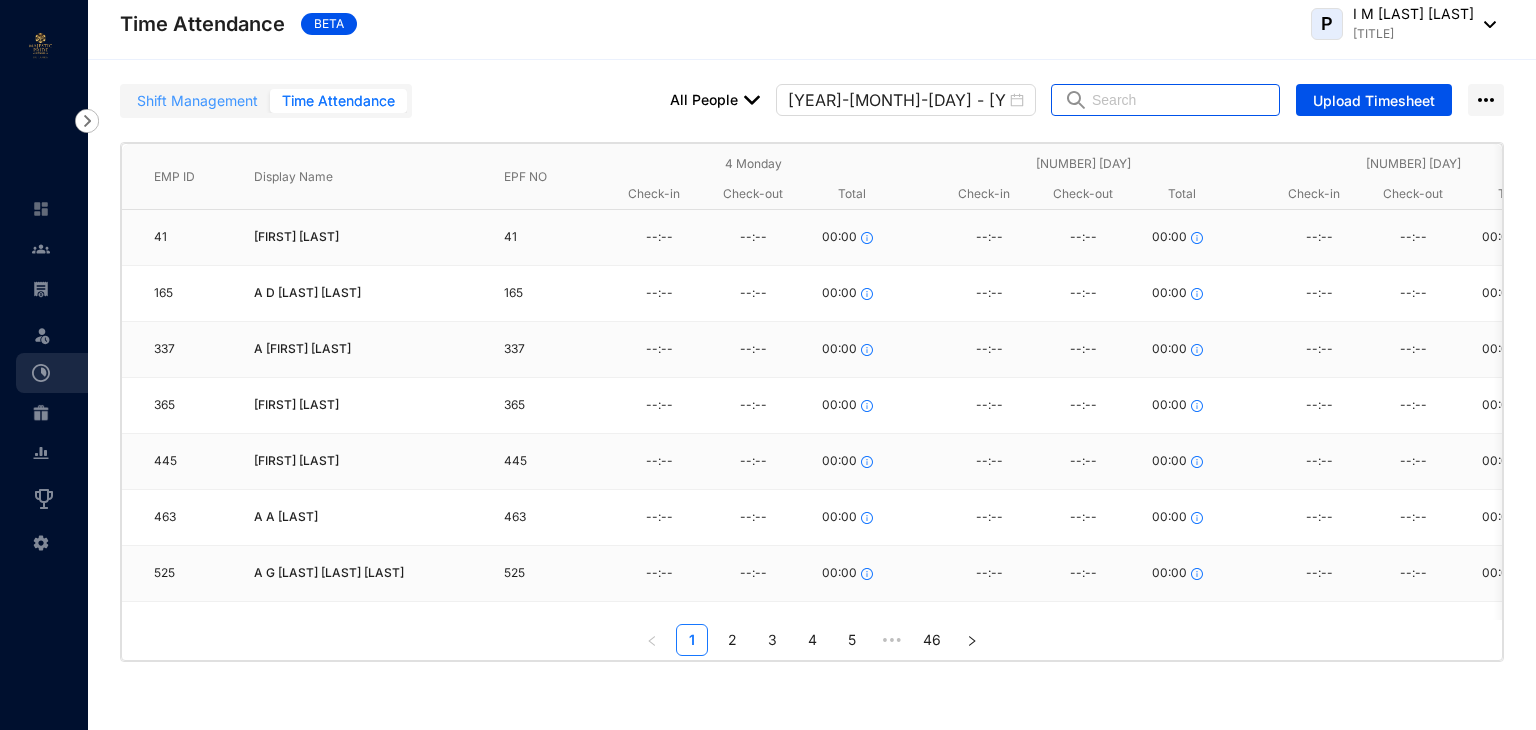 type 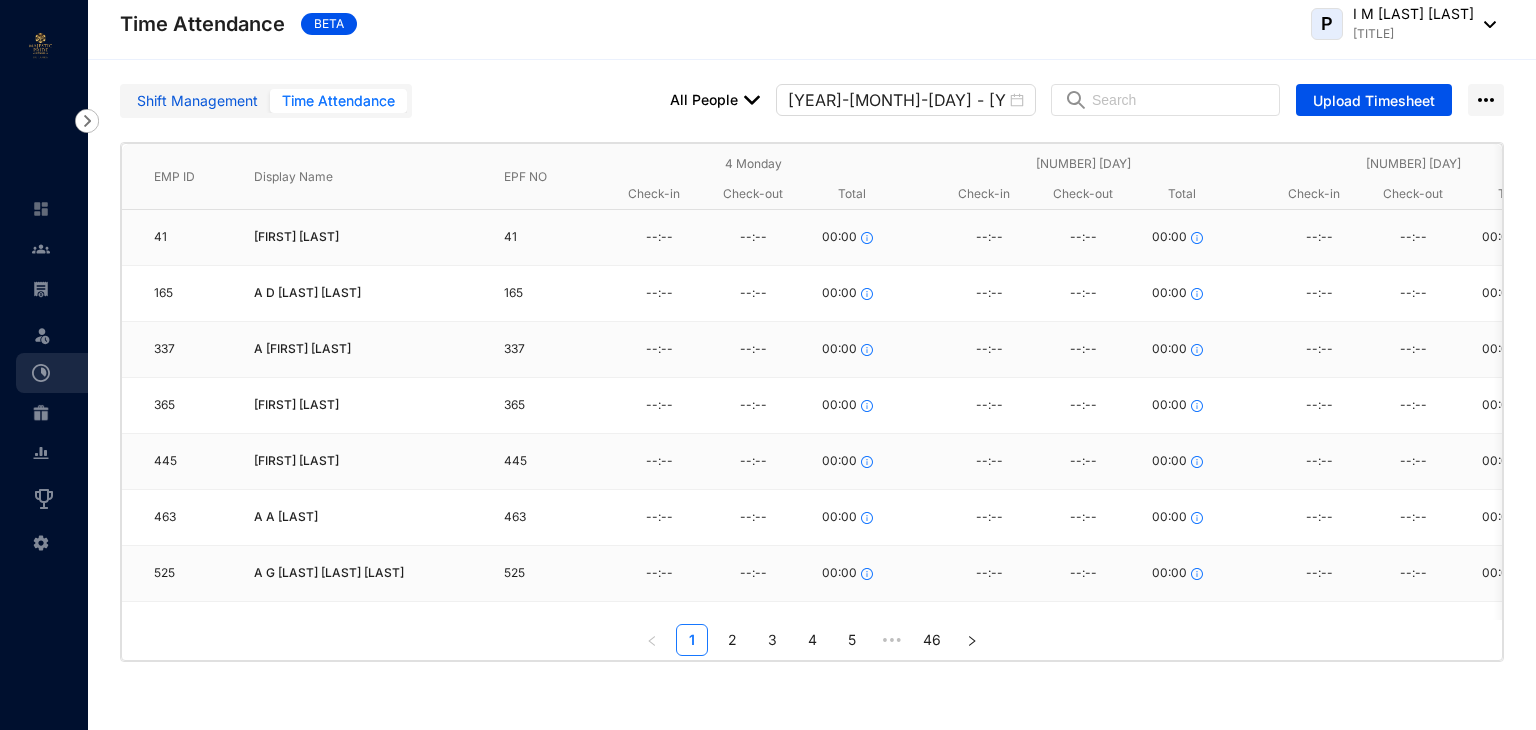 click on "Shift Management" at bounding box center (197, 101) 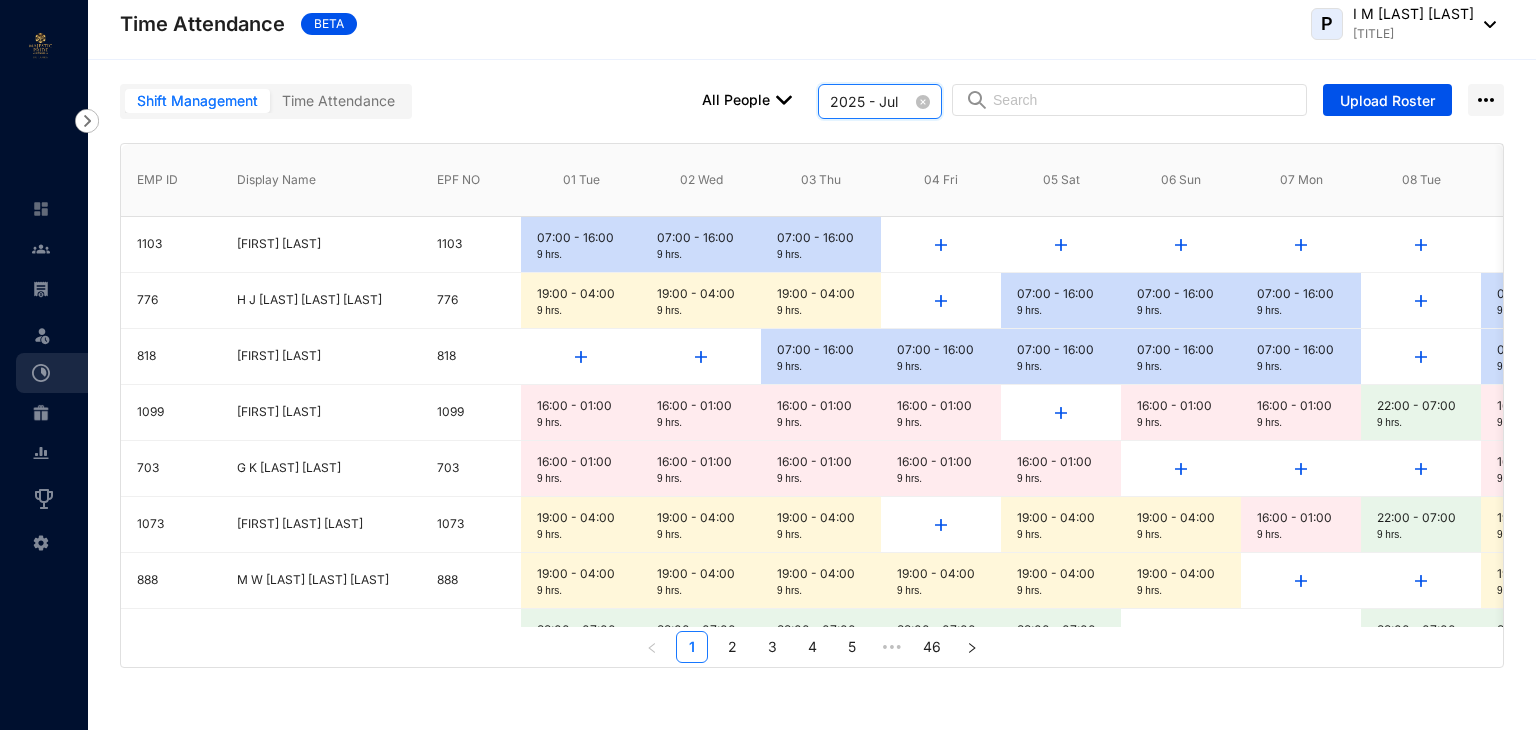 click on "2025 - Jul" at bounding box center (868, 102) 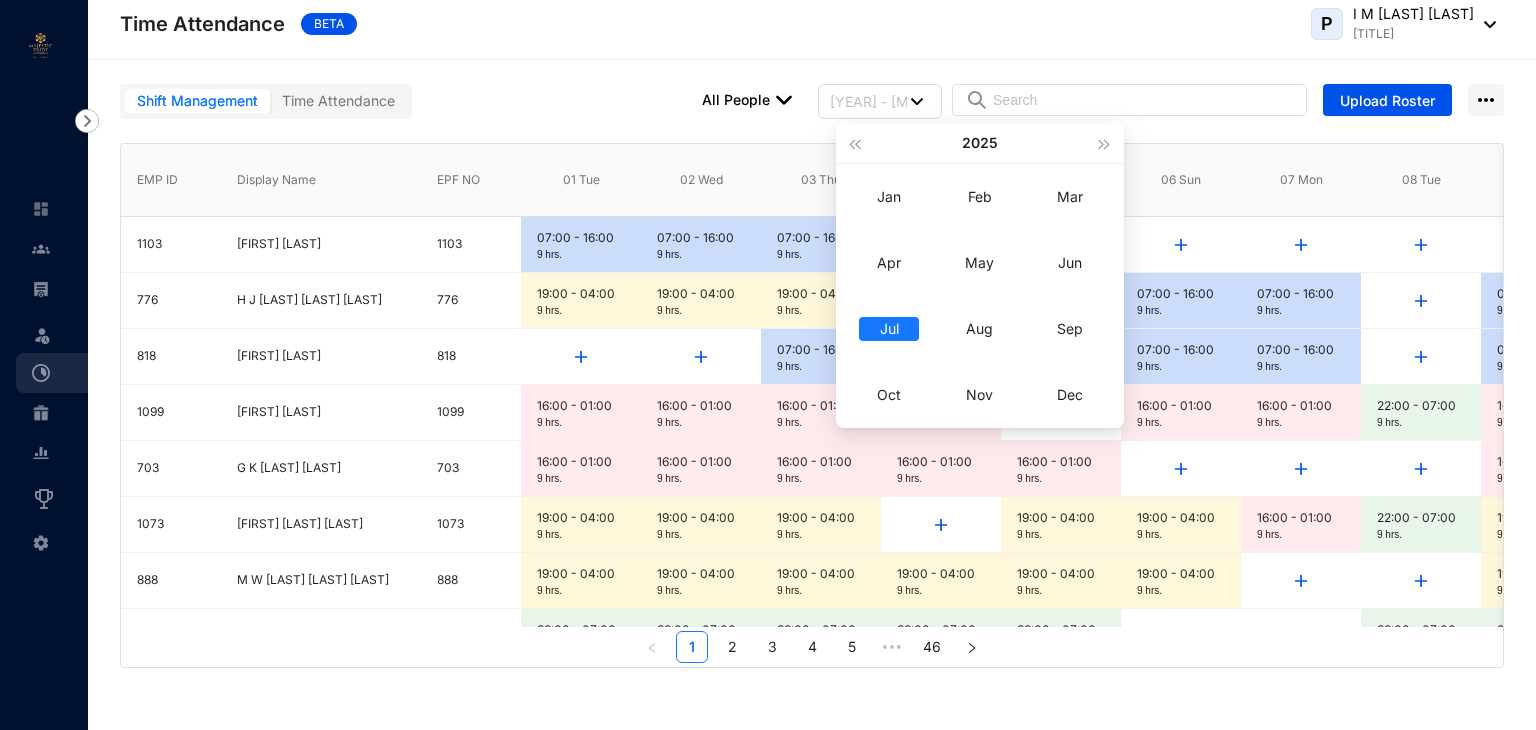 drag, startPoint x: 978, startPoint y: 325, endPoint x: 724, endPoint y: 424, distance: 272.61145 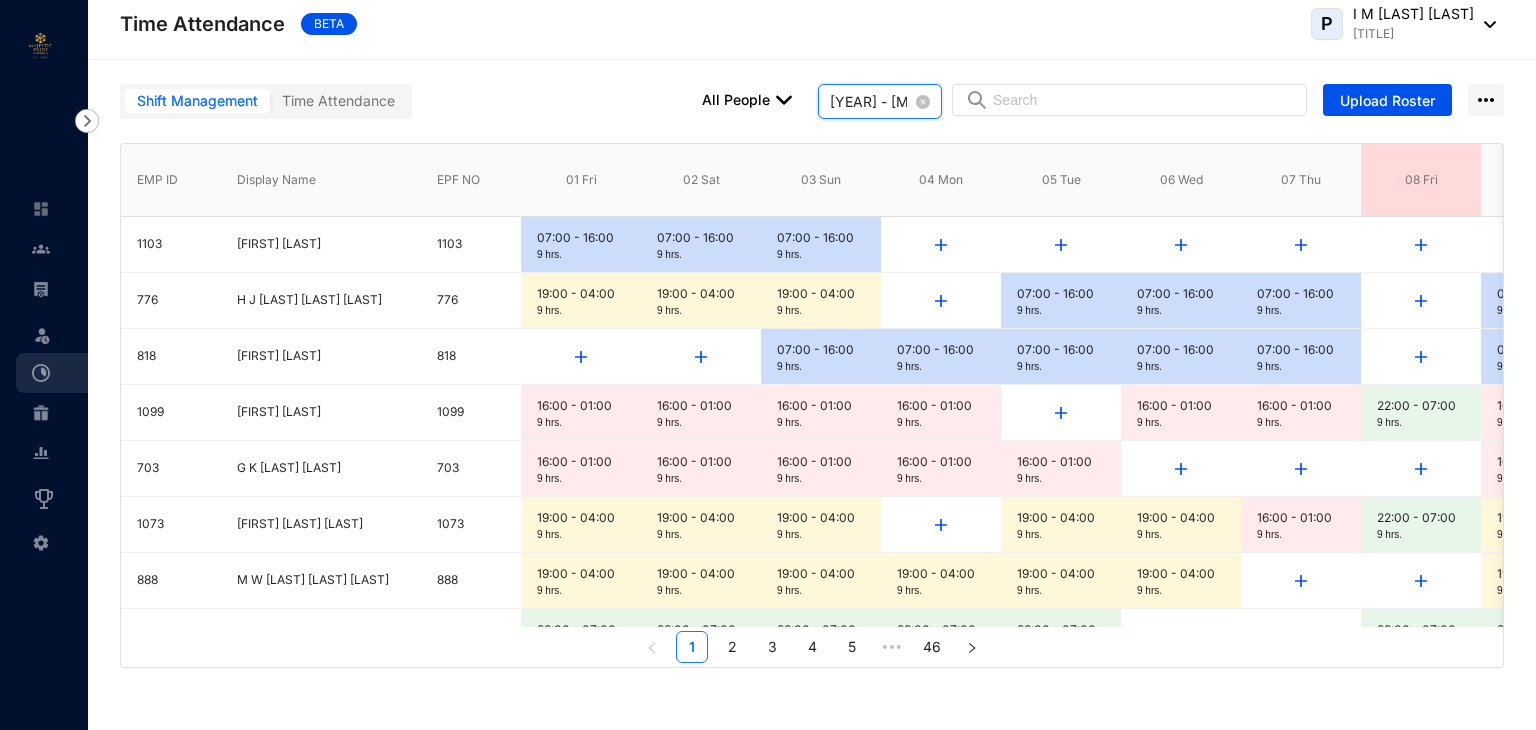 click on "[YEAR] - [MONTH]" at bounding box center (868, 102) 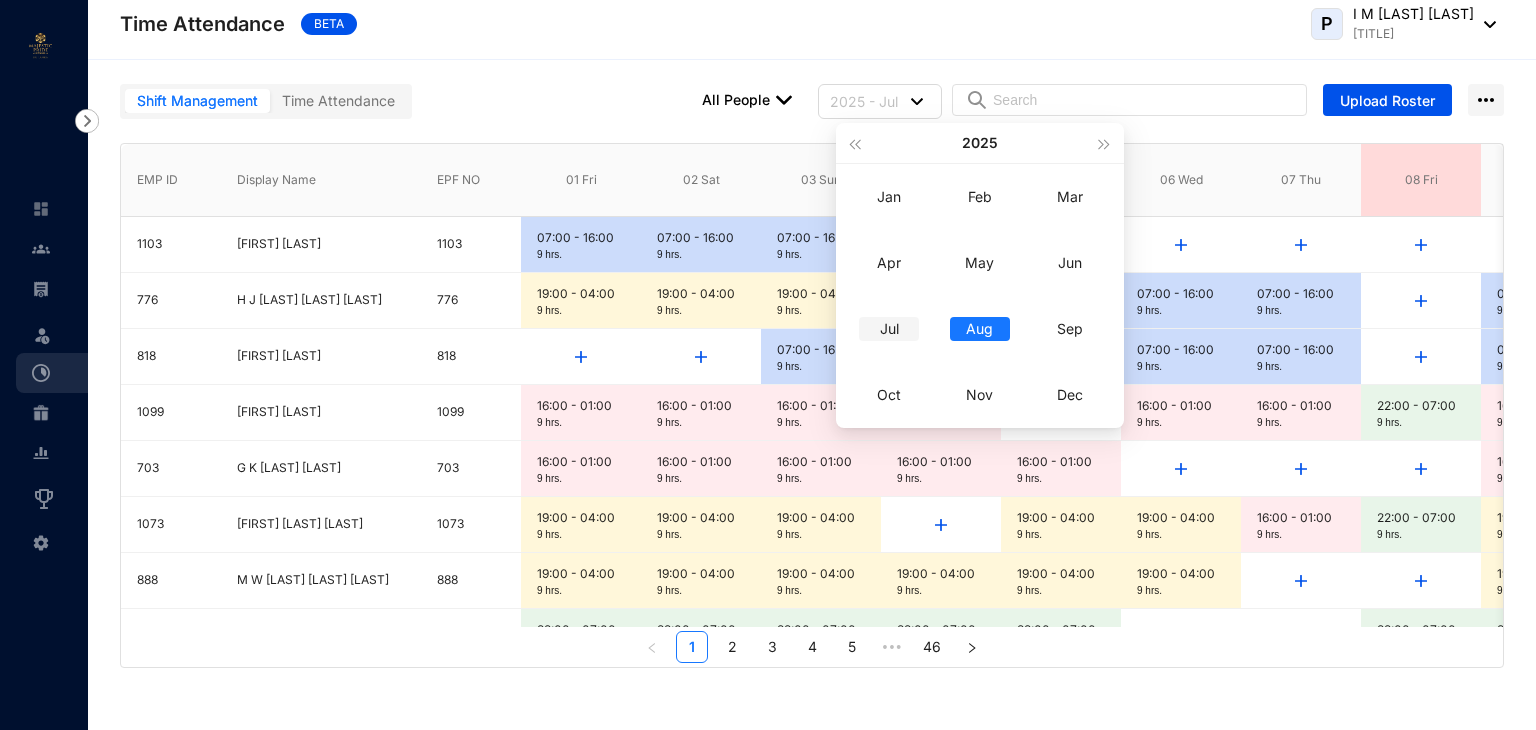 click on "Jul" at bounding box center (889, 329) 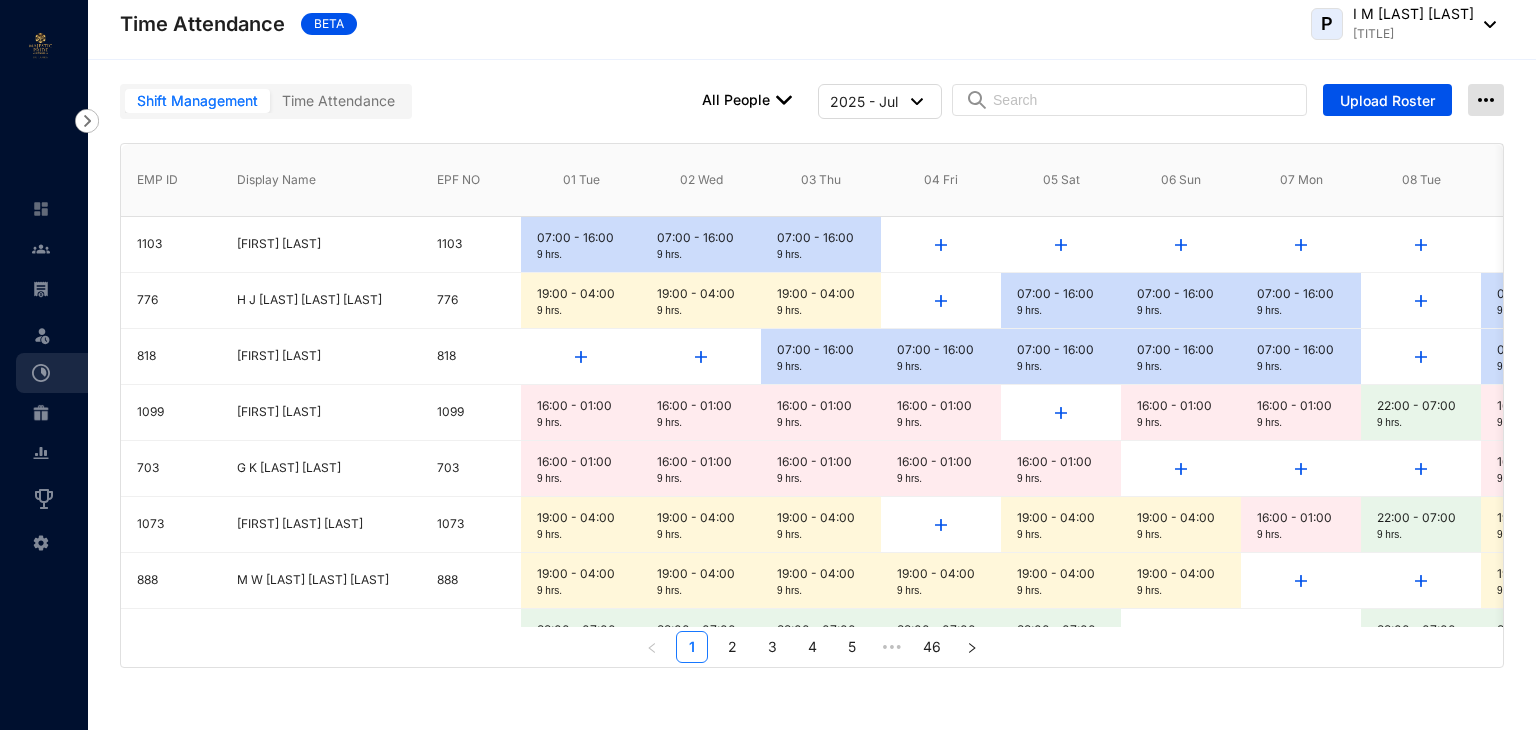 click at bounding box center [1486, 100] 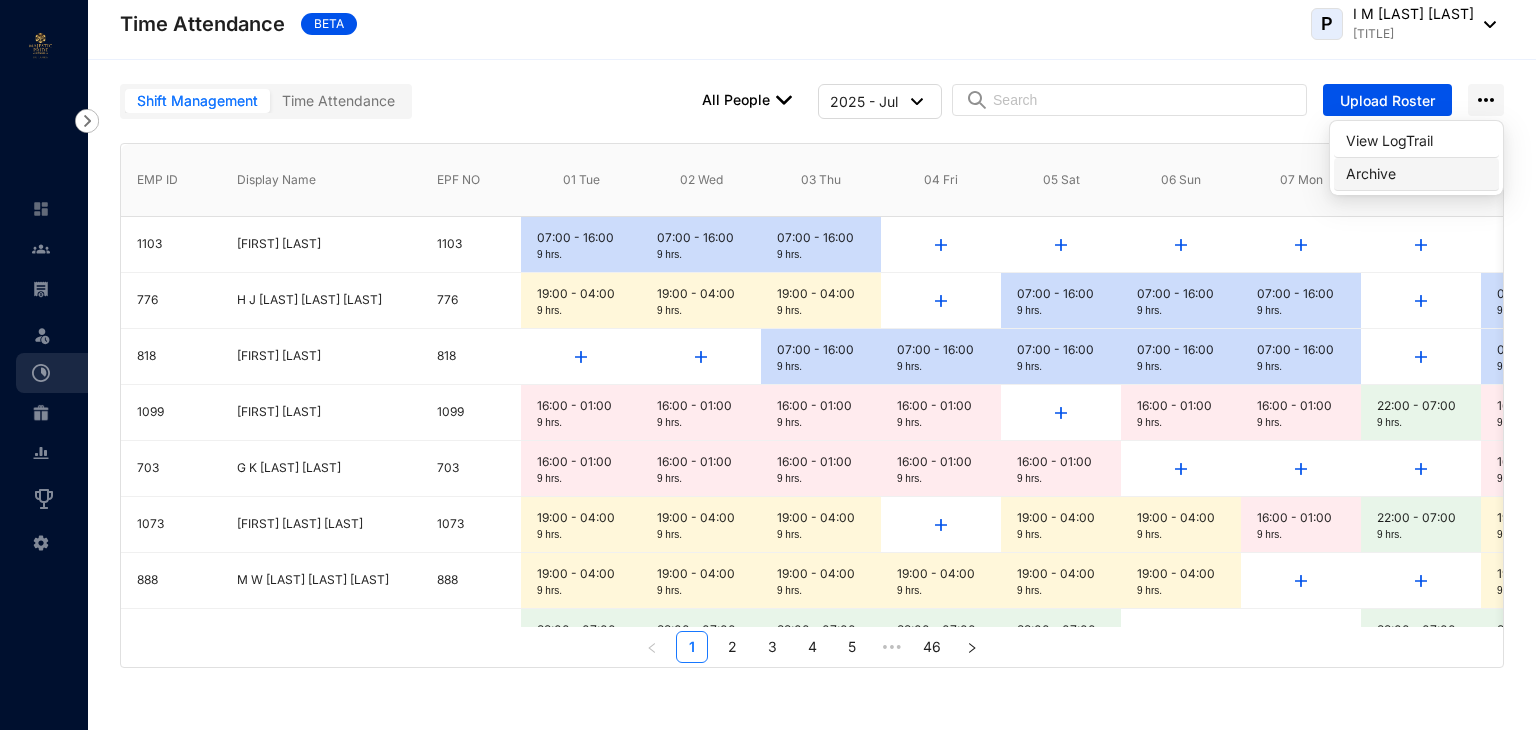 click on "Archive" at bounding box center [1416, 174] 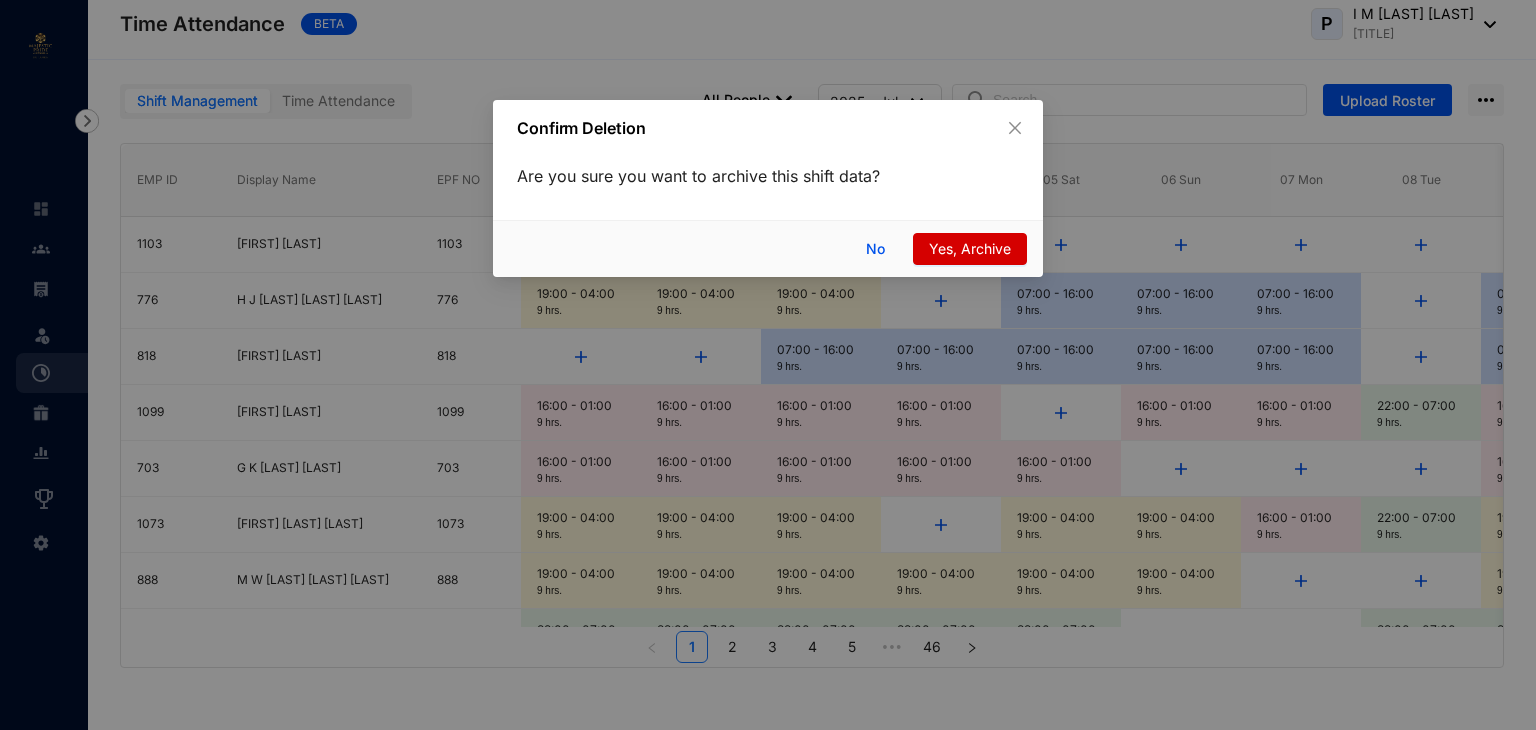 click on "Yes, Archive" at bounding box center [970, 249] 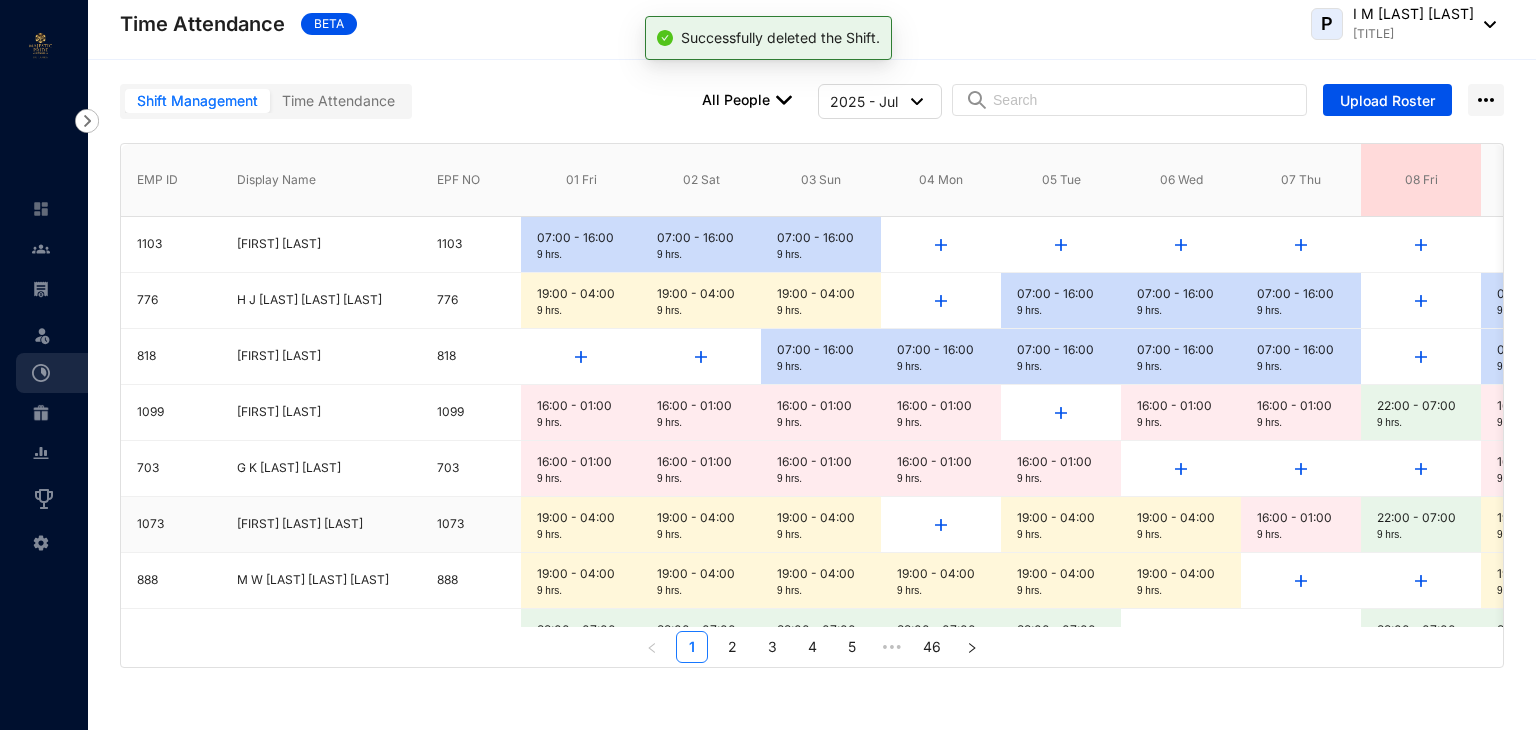 type on "[YEAR] - [MONTH]" 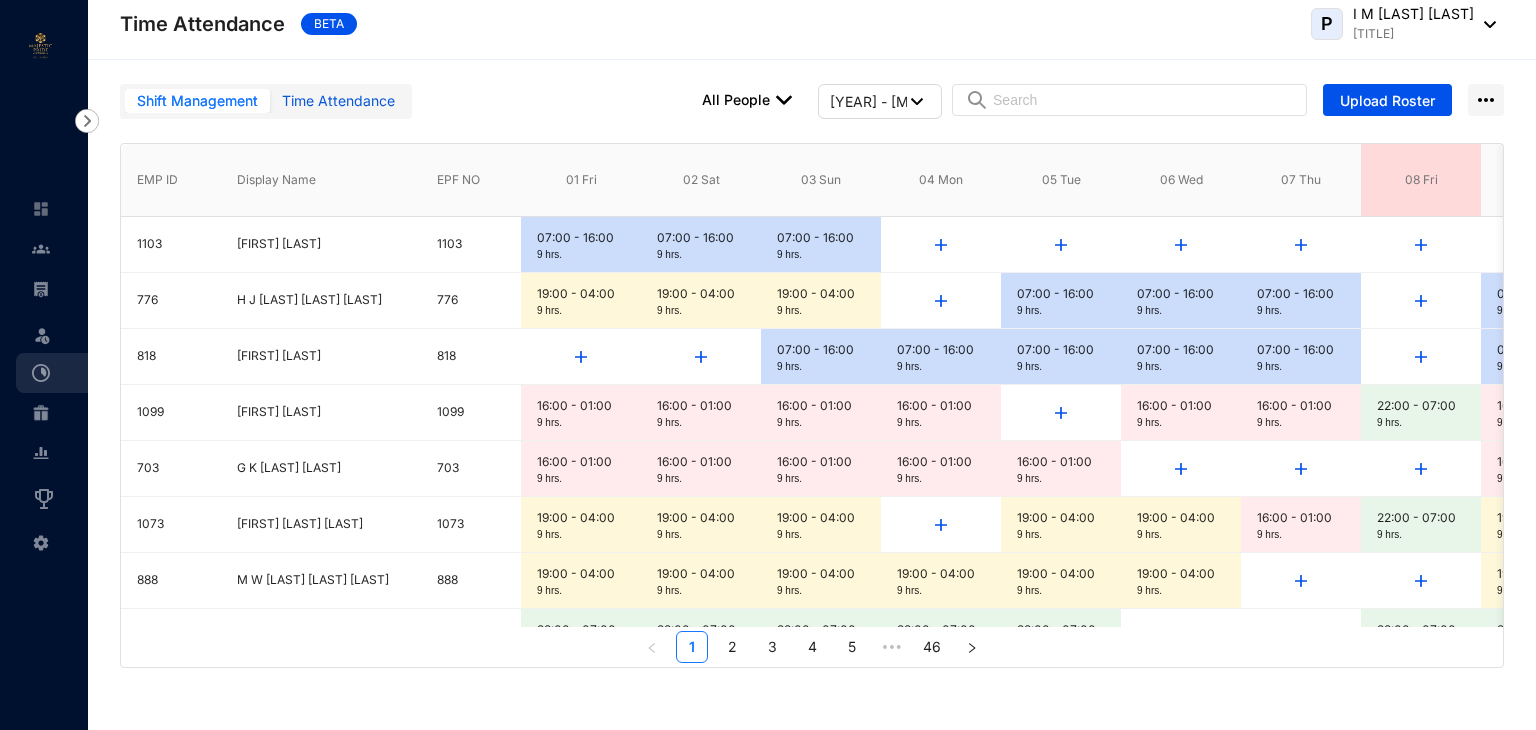 click on "Time Attendance" at bounding box center (338, 101) 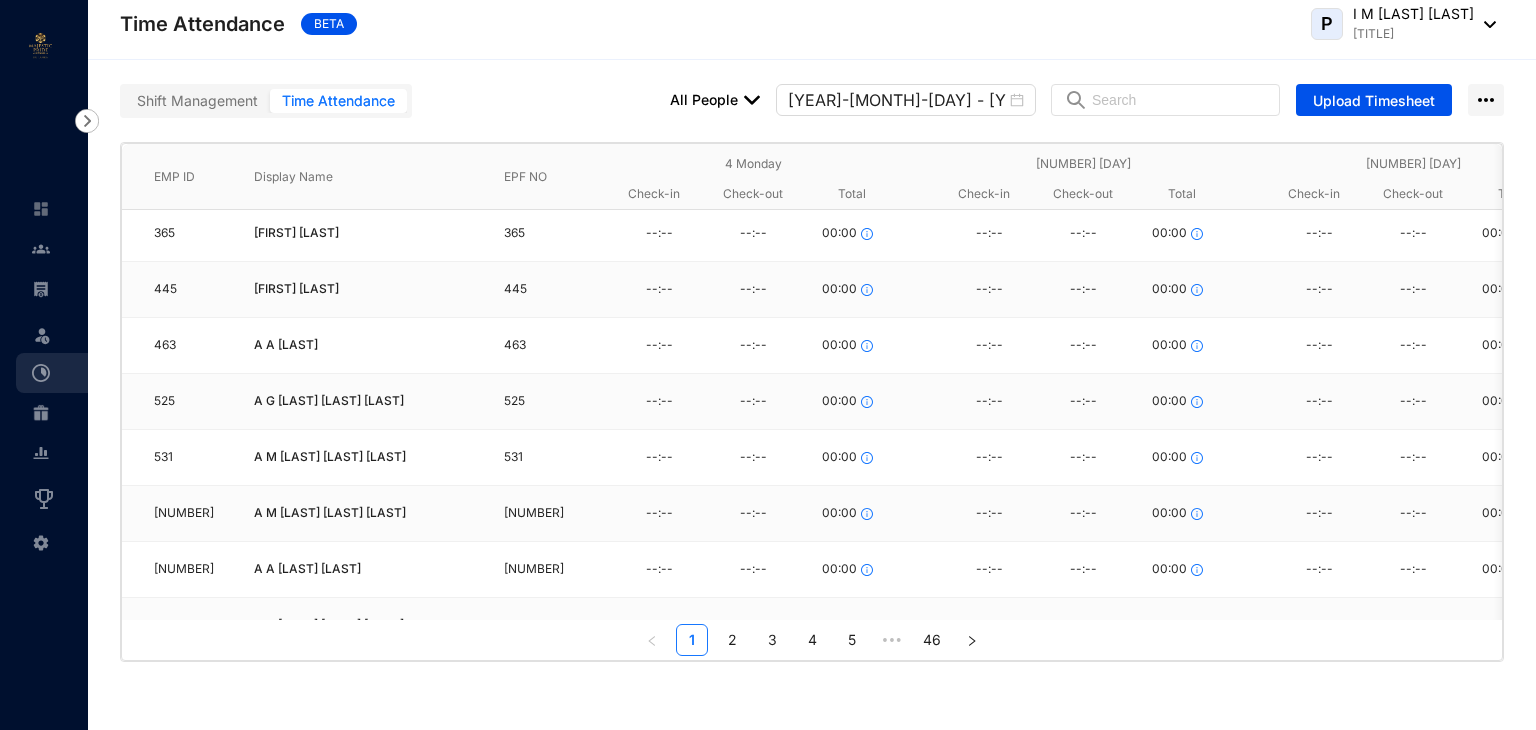 scroll, scrollTop: 0, scrollLeft: 0, axis: both 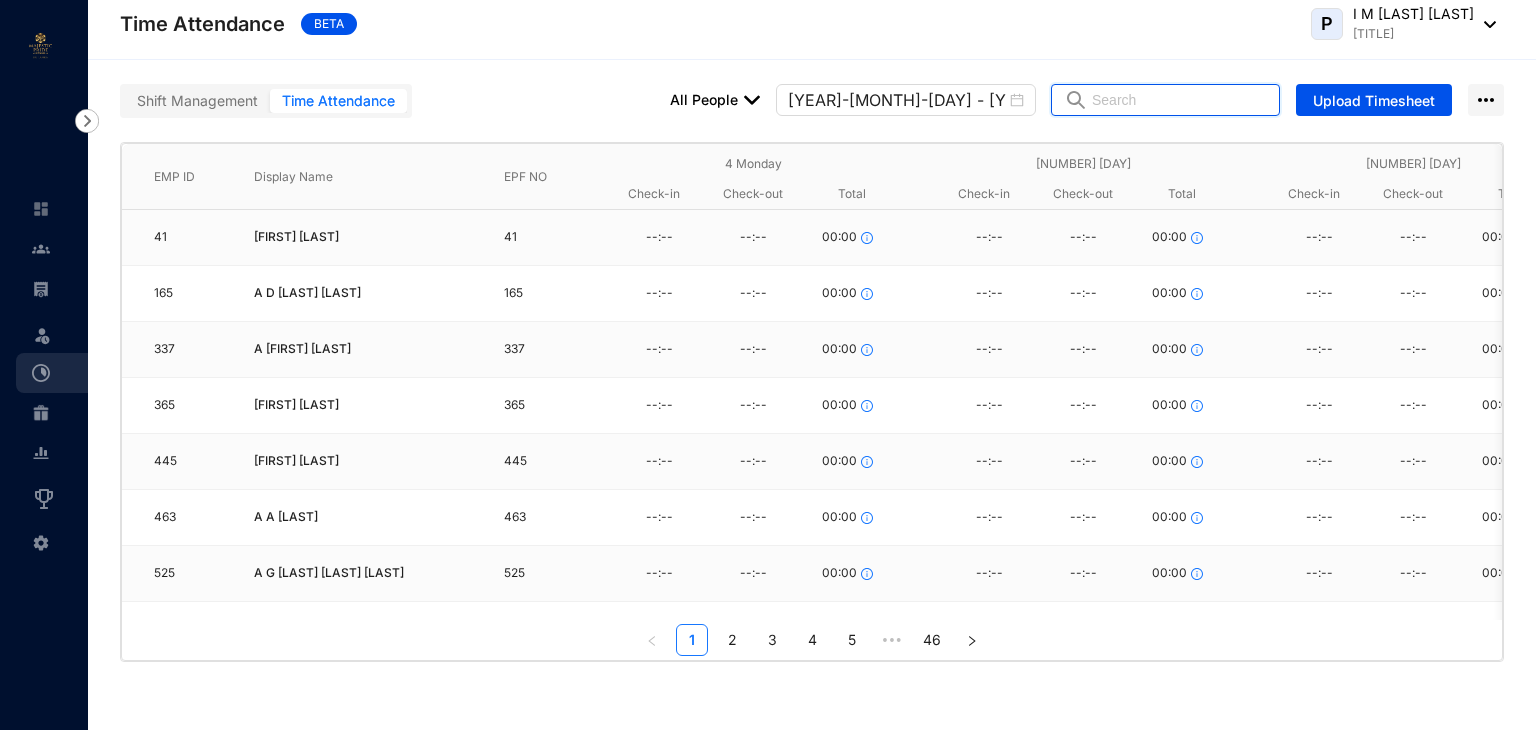click at bounding box center [1179, 100] 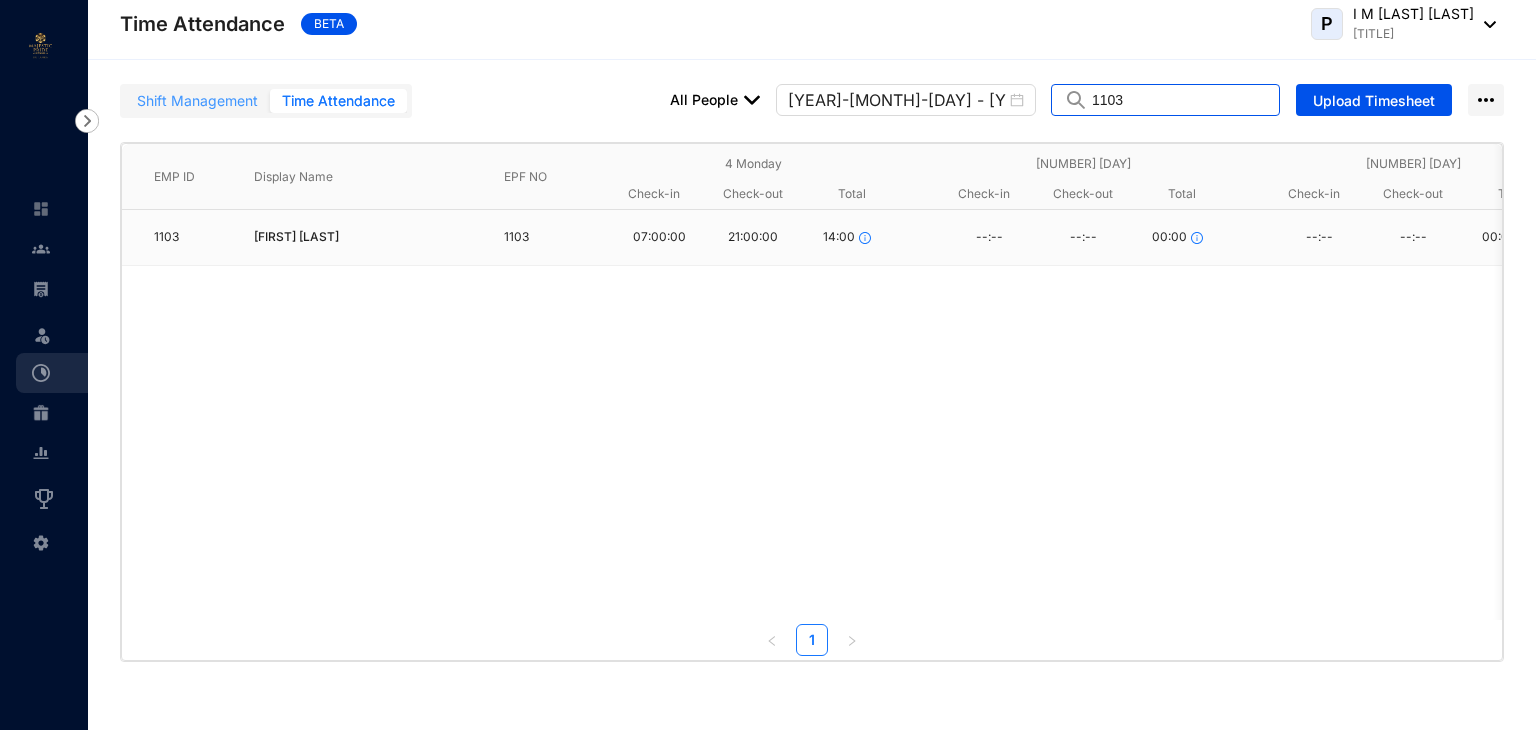 type on "1103" 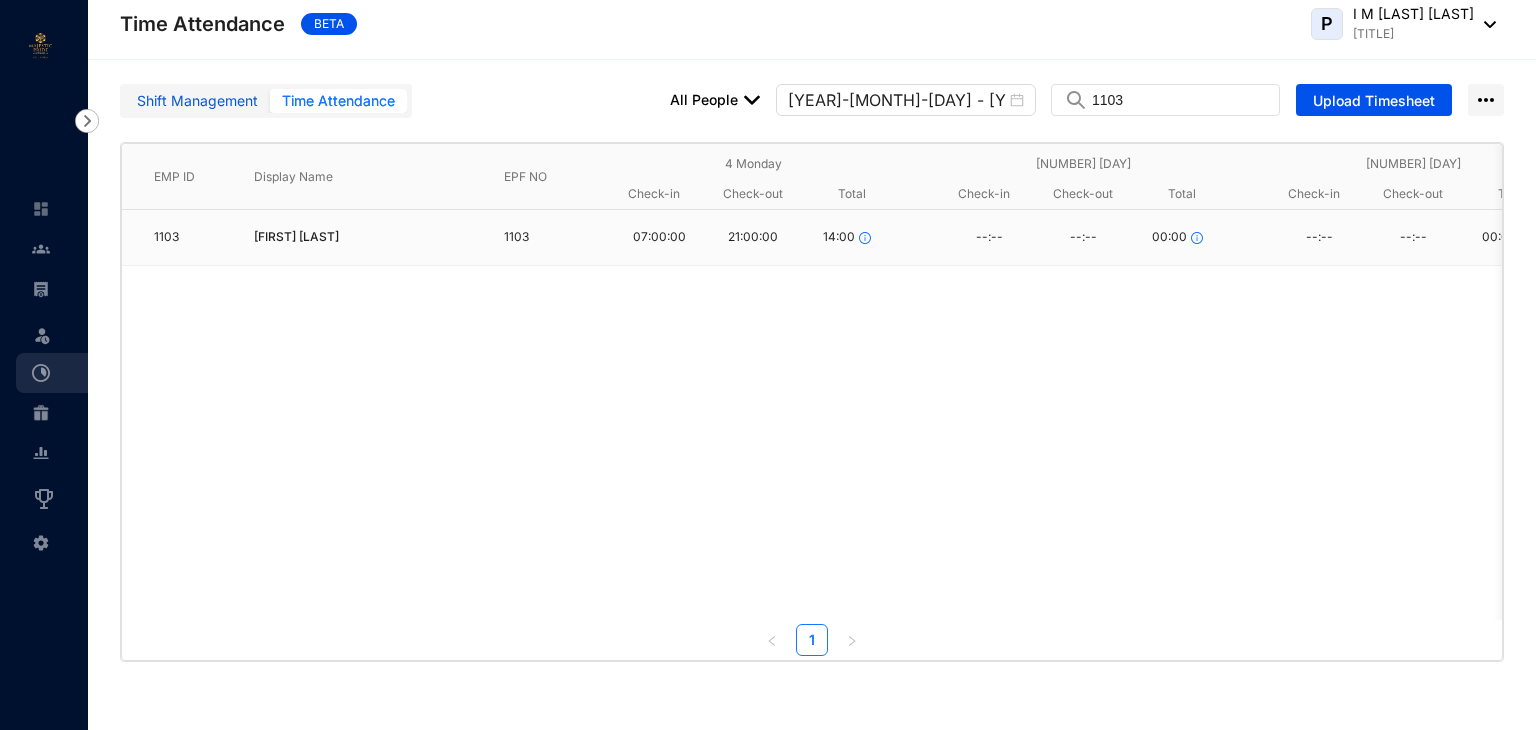drag, startPoint x: 195, startPoint y: 102, endPoint x: 274, endPoint y: 132, distance: 84.50444 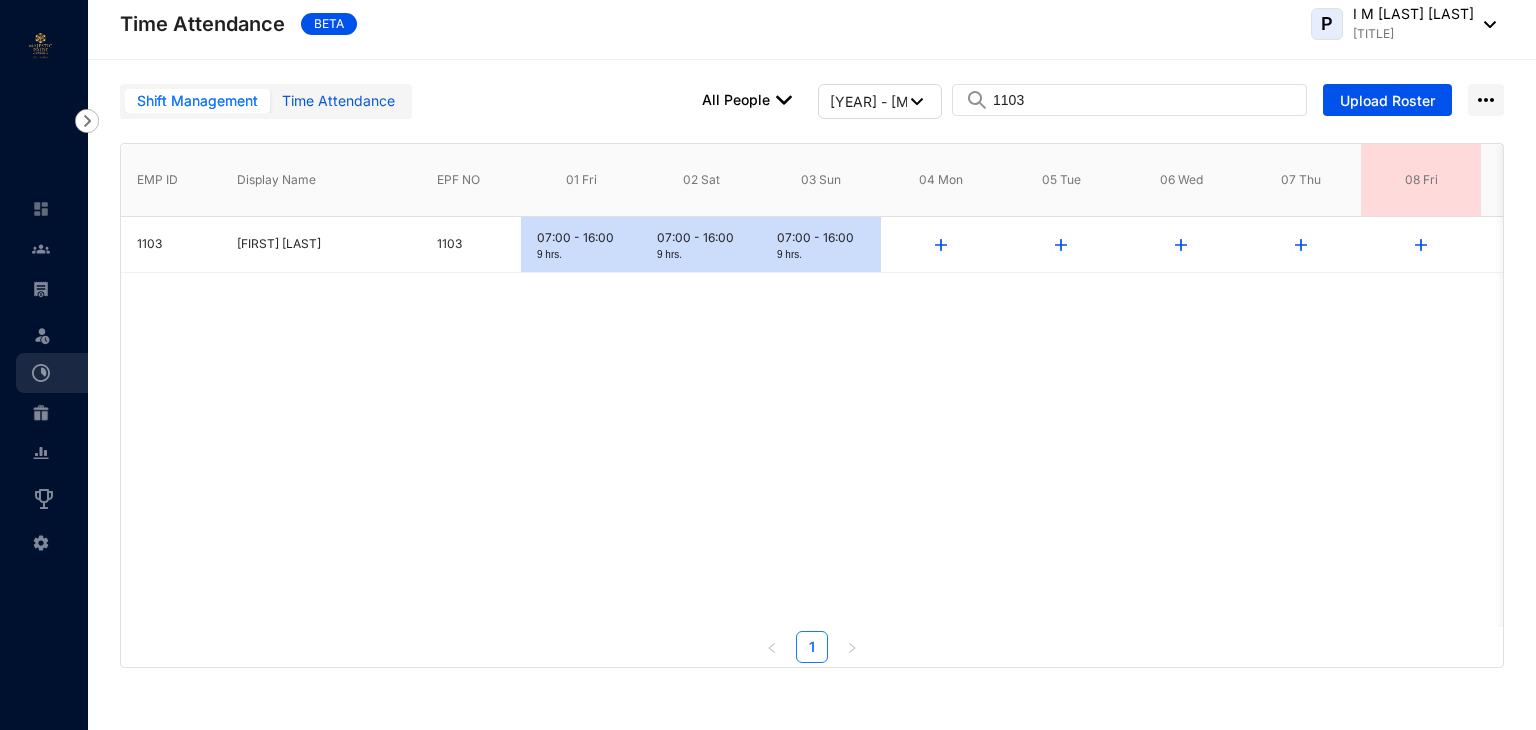 click on "Time Attendance" at bounding box center (338, 101) 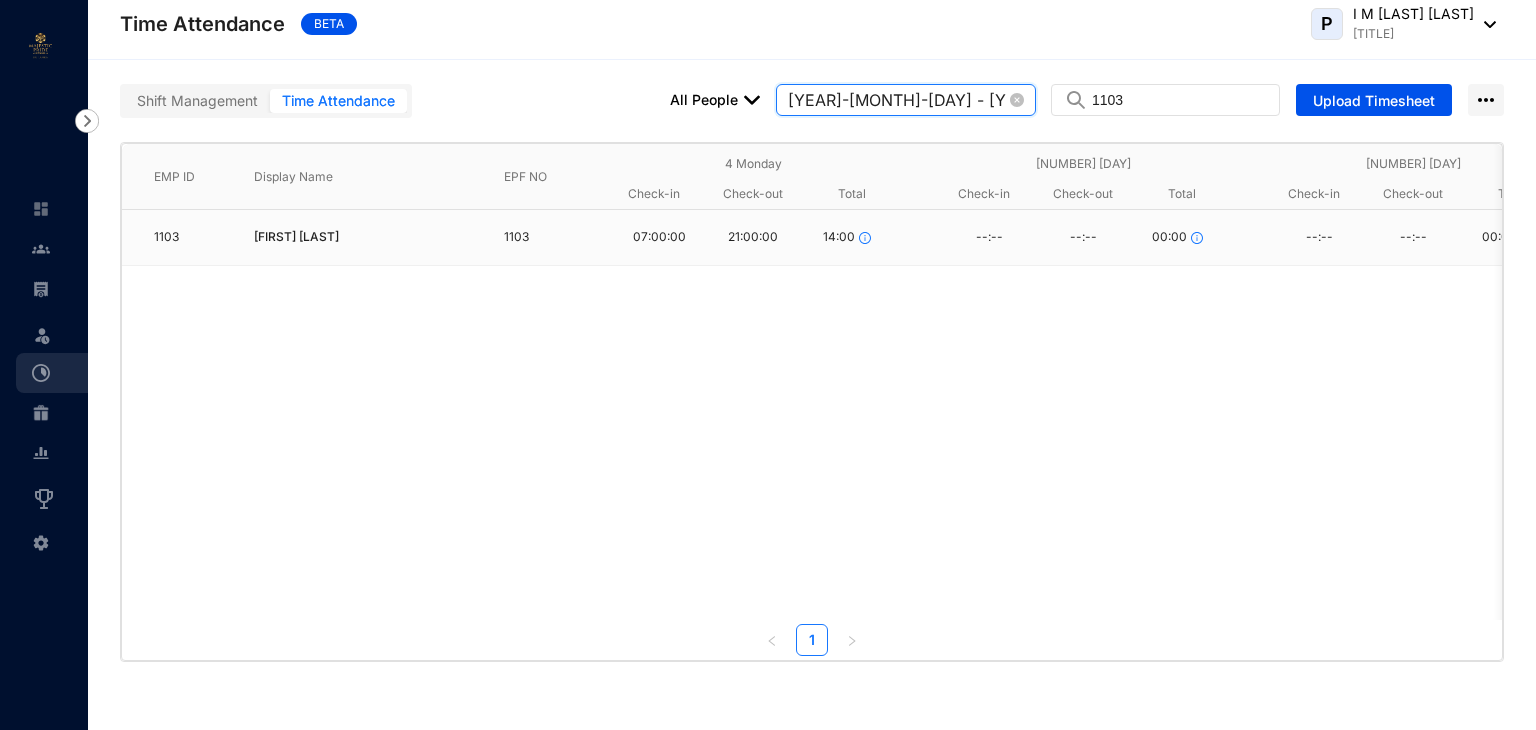 click on "[YEAR]-[MONTH]-[DAY] - [YEAR]-[MONTH]-[DAY]" at bounding box center (897, 100) 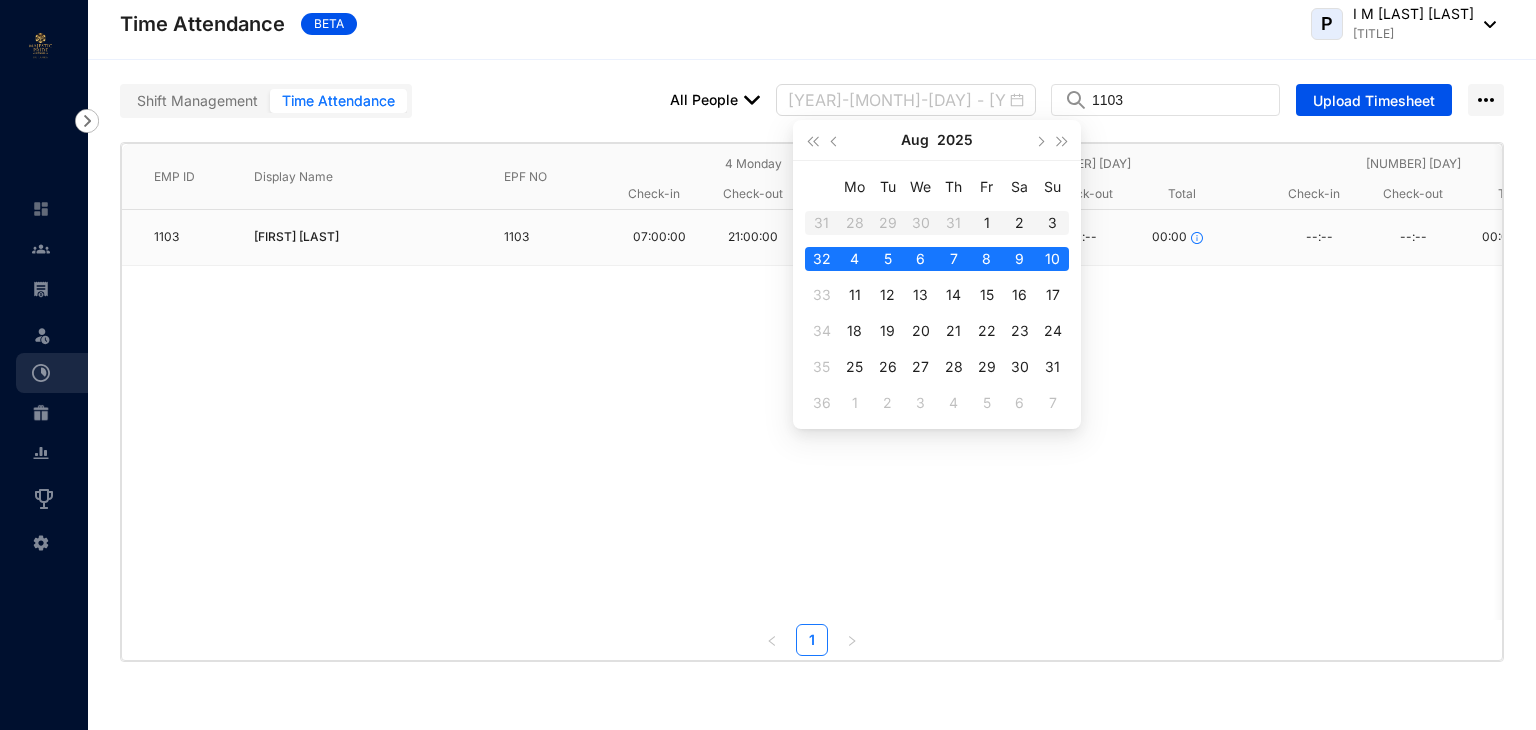 click on "31" at bounding box center [822, 223] 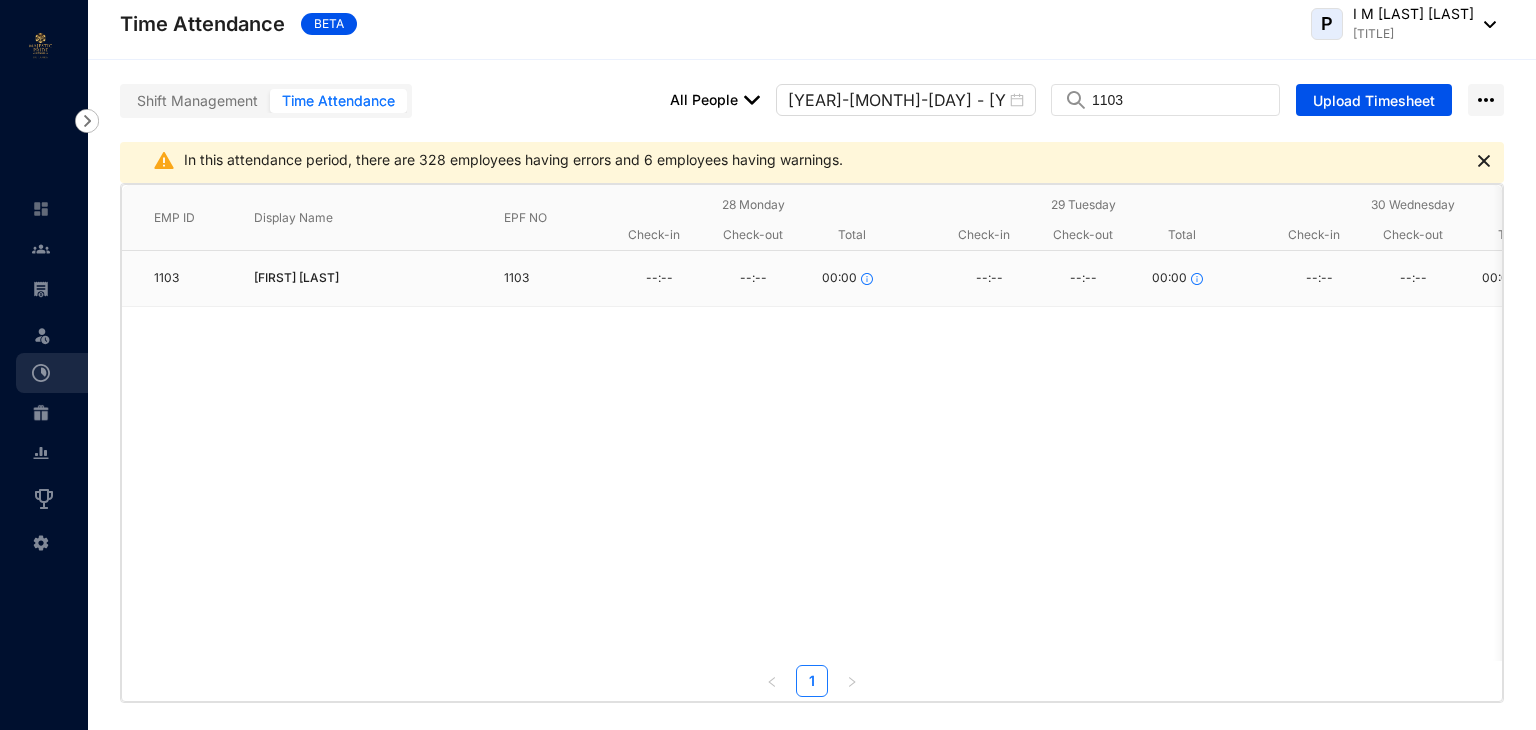 scroll, scrollTop: 0, scrollLeft: 144, axis: horizontal 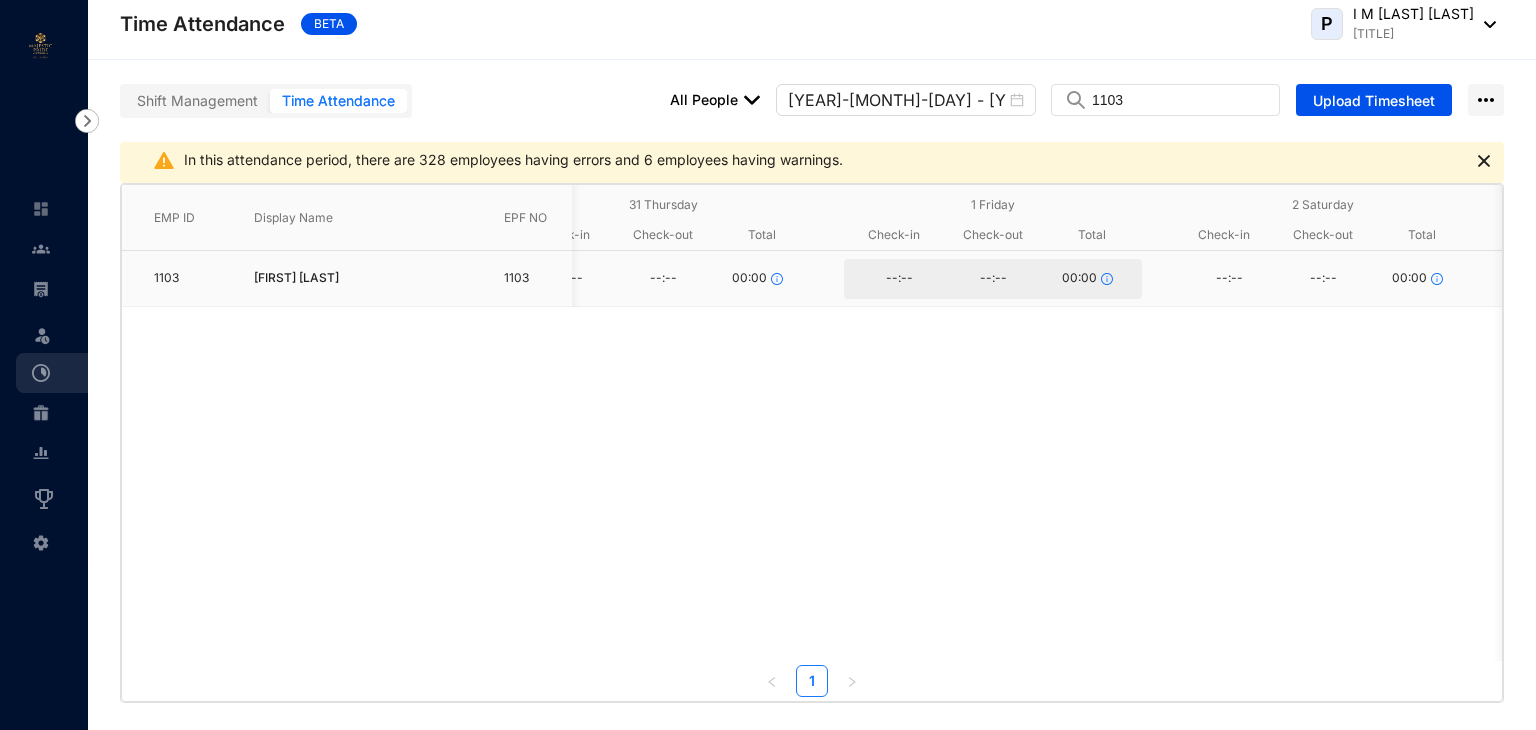 click on "--:--" at bounding box center [899, 279] 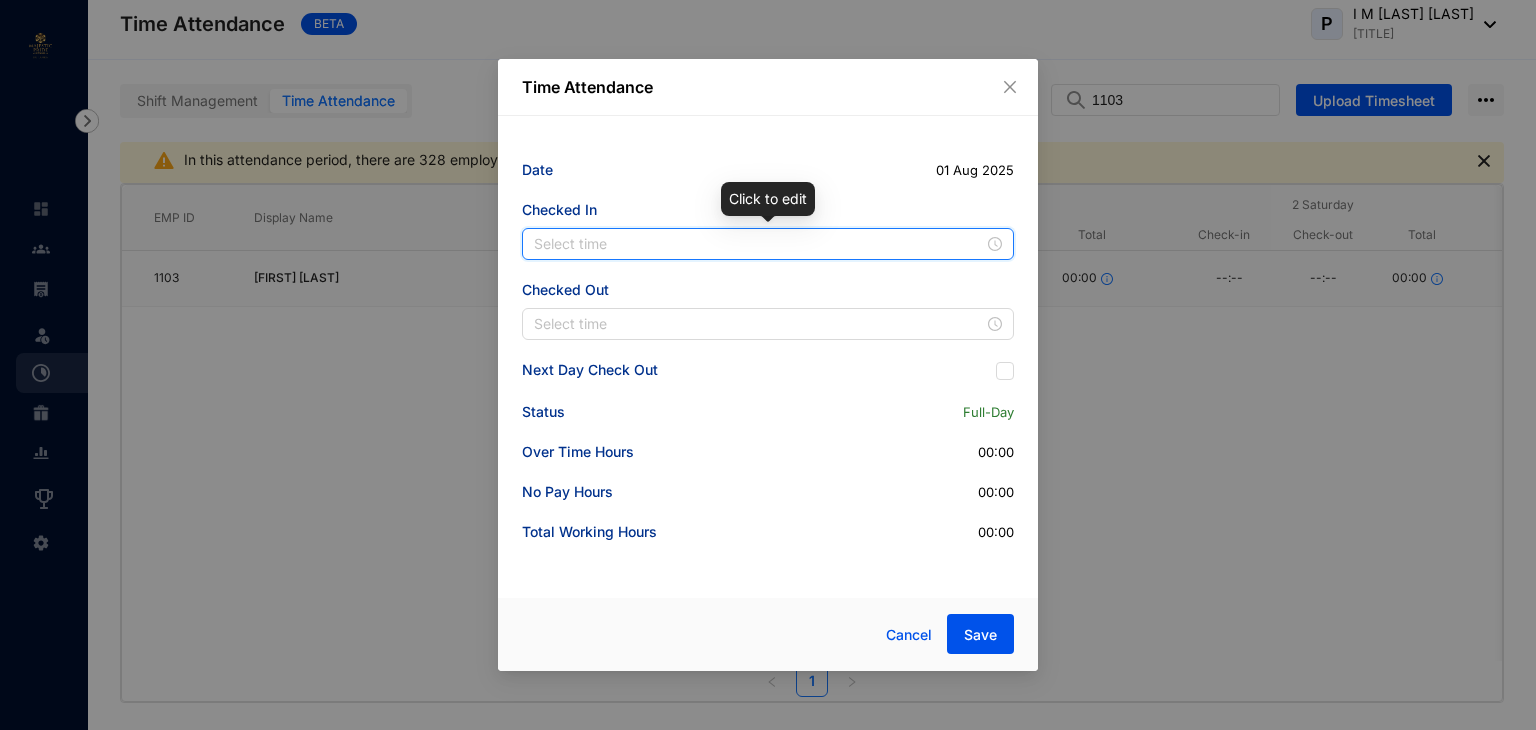 click at bounding box center [759, 244] 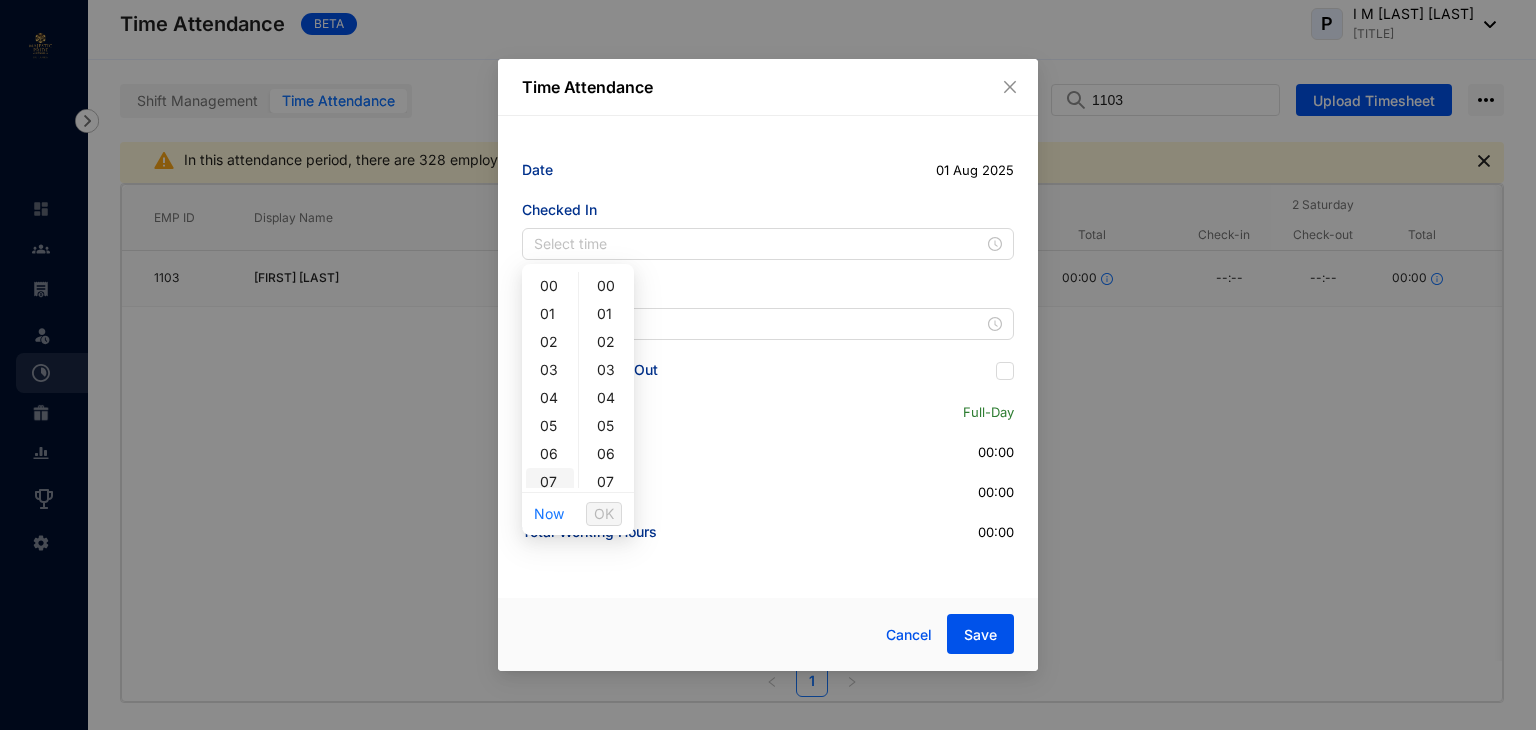 click on "07" at bounding box center (550, 482) 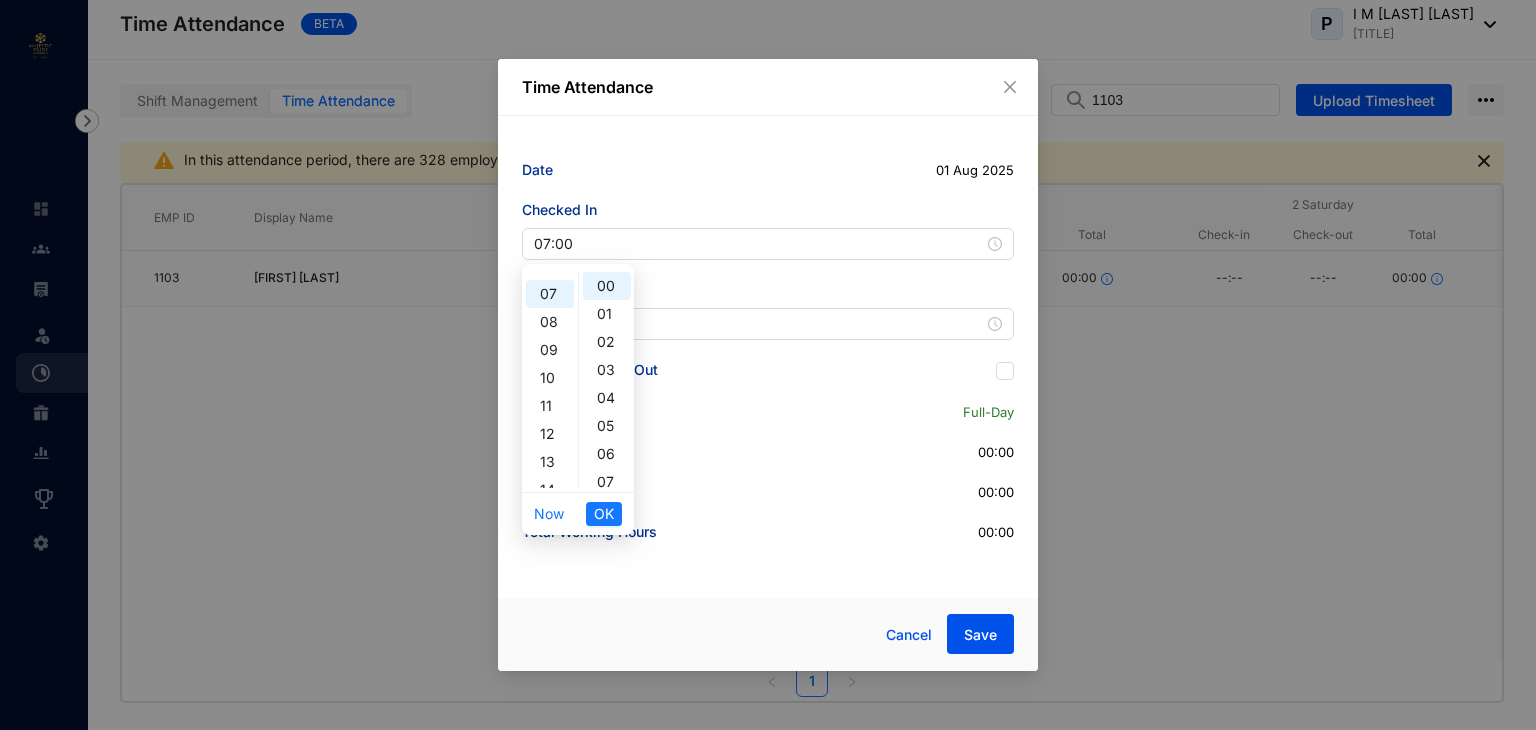 scroll, scrollTop: 196, scrollLeft: 0, axis: vertical 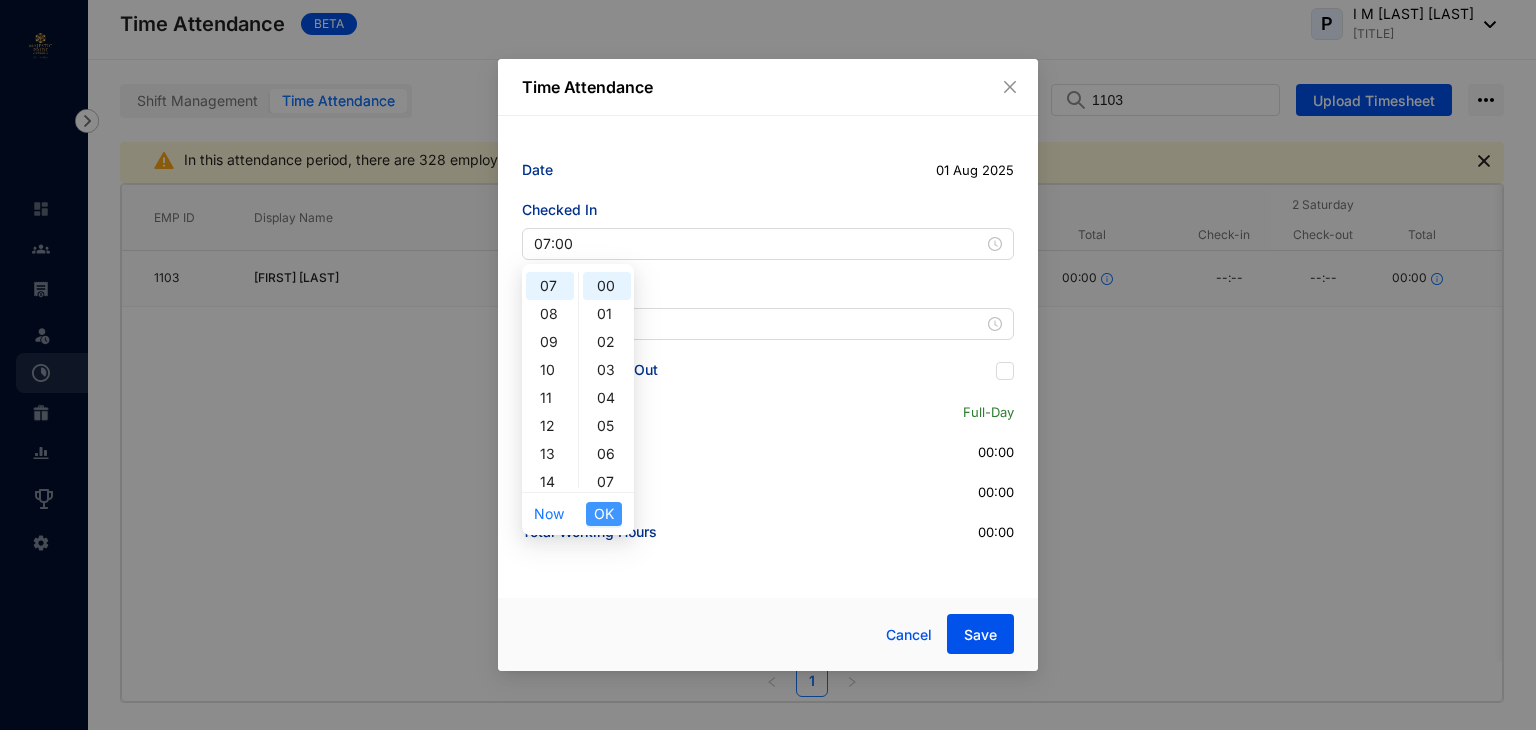 click on "OK" at bounding box center [604, 514] 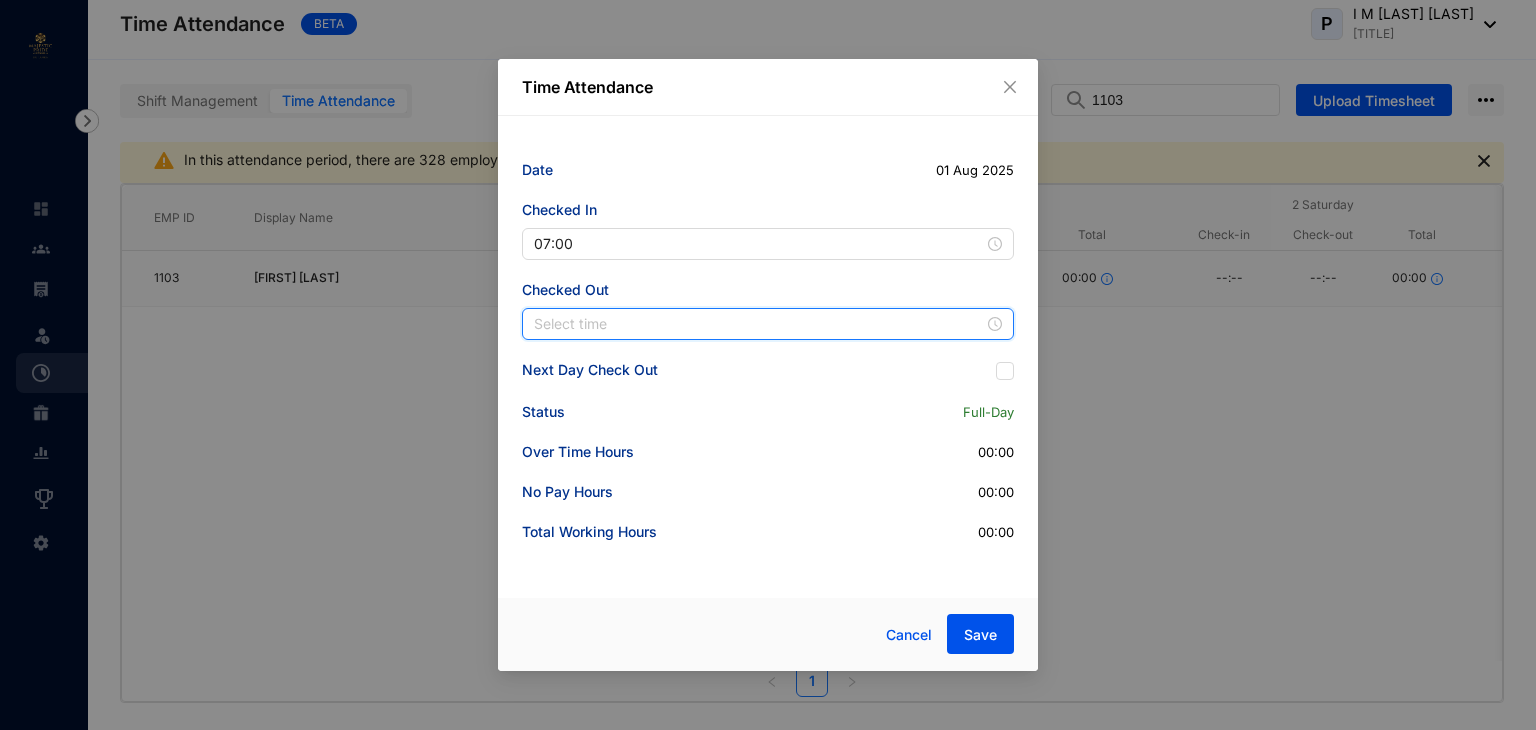click at bounding box center [759, 324] 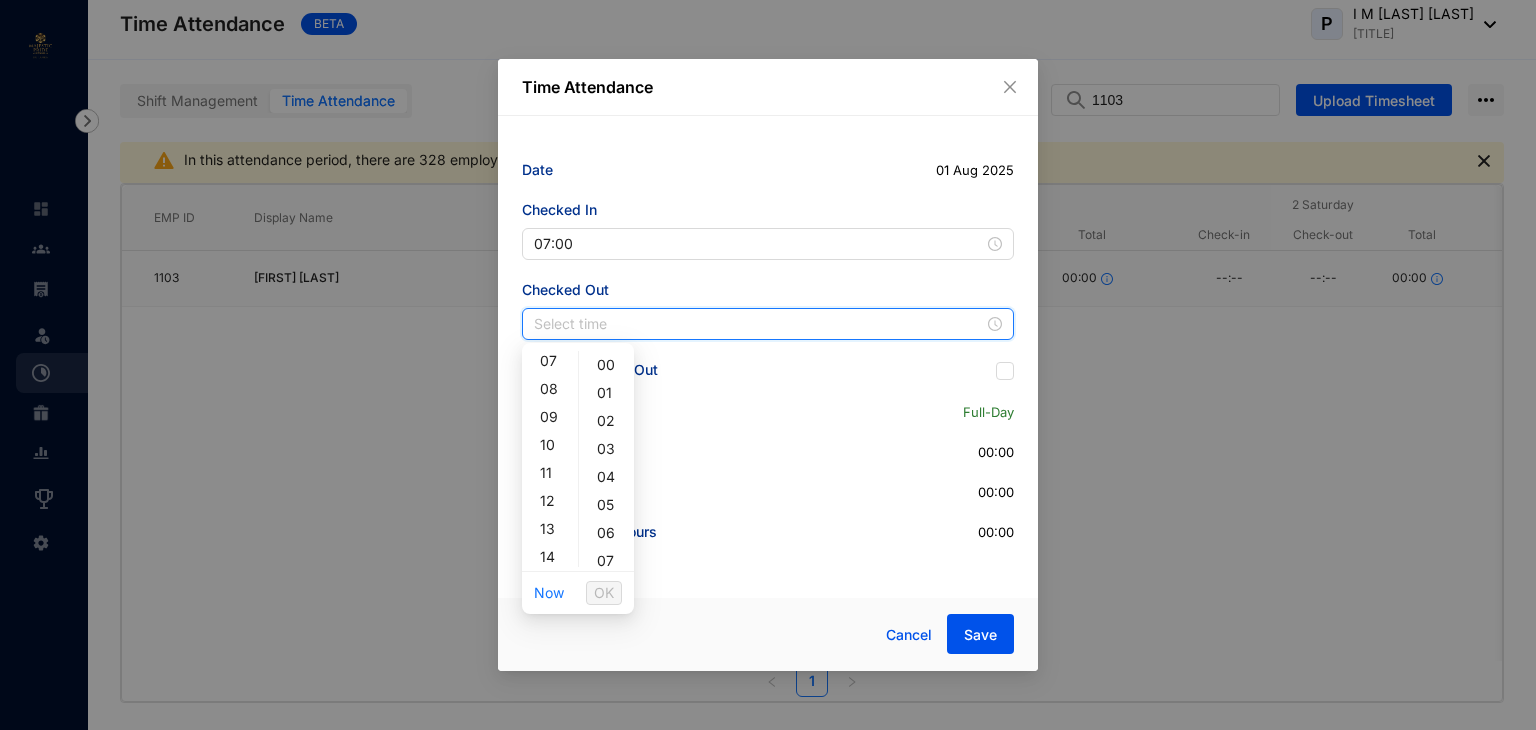 scroll, scrollTop: 400, scrollLeft: 0, axis: vertical 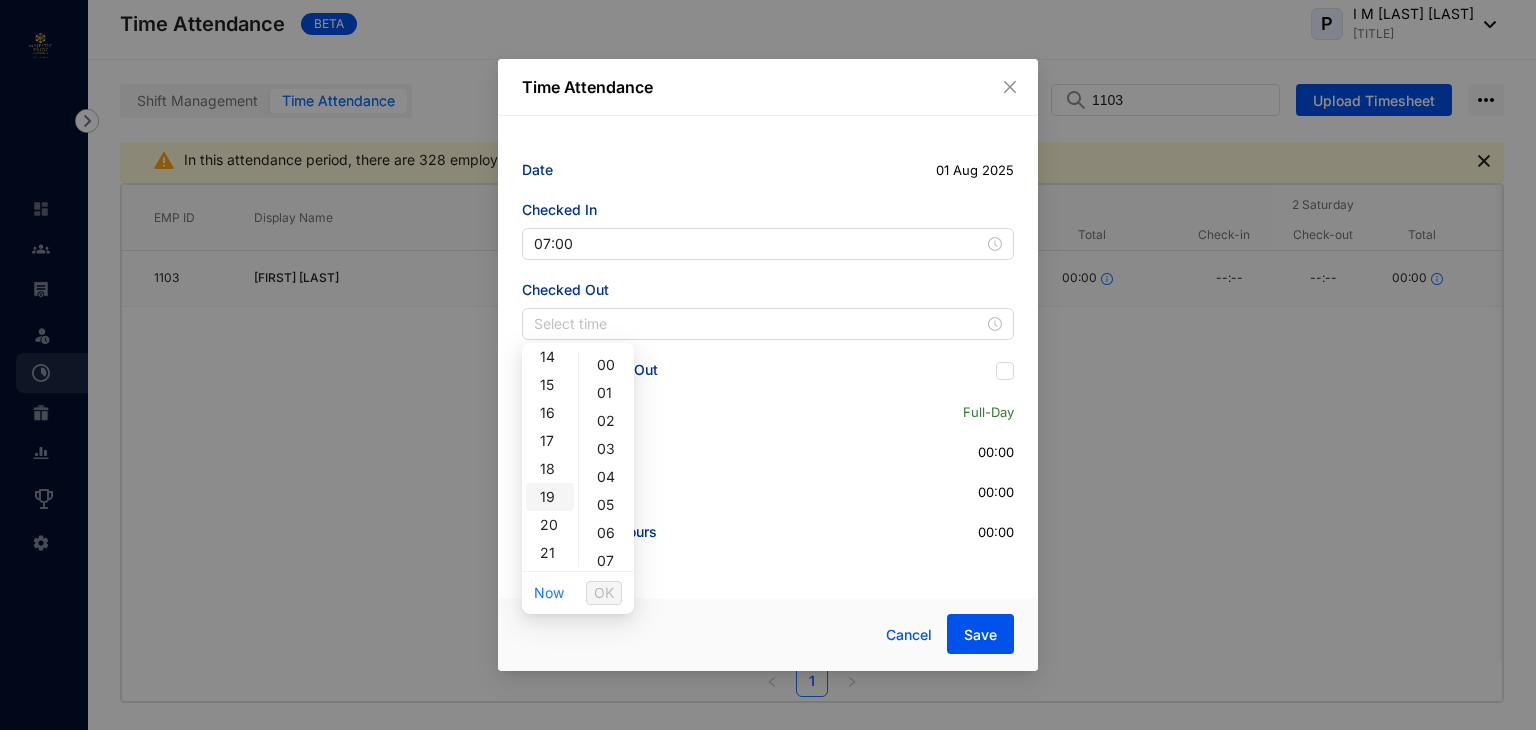 click on "18" at bounding box center [550, 469] 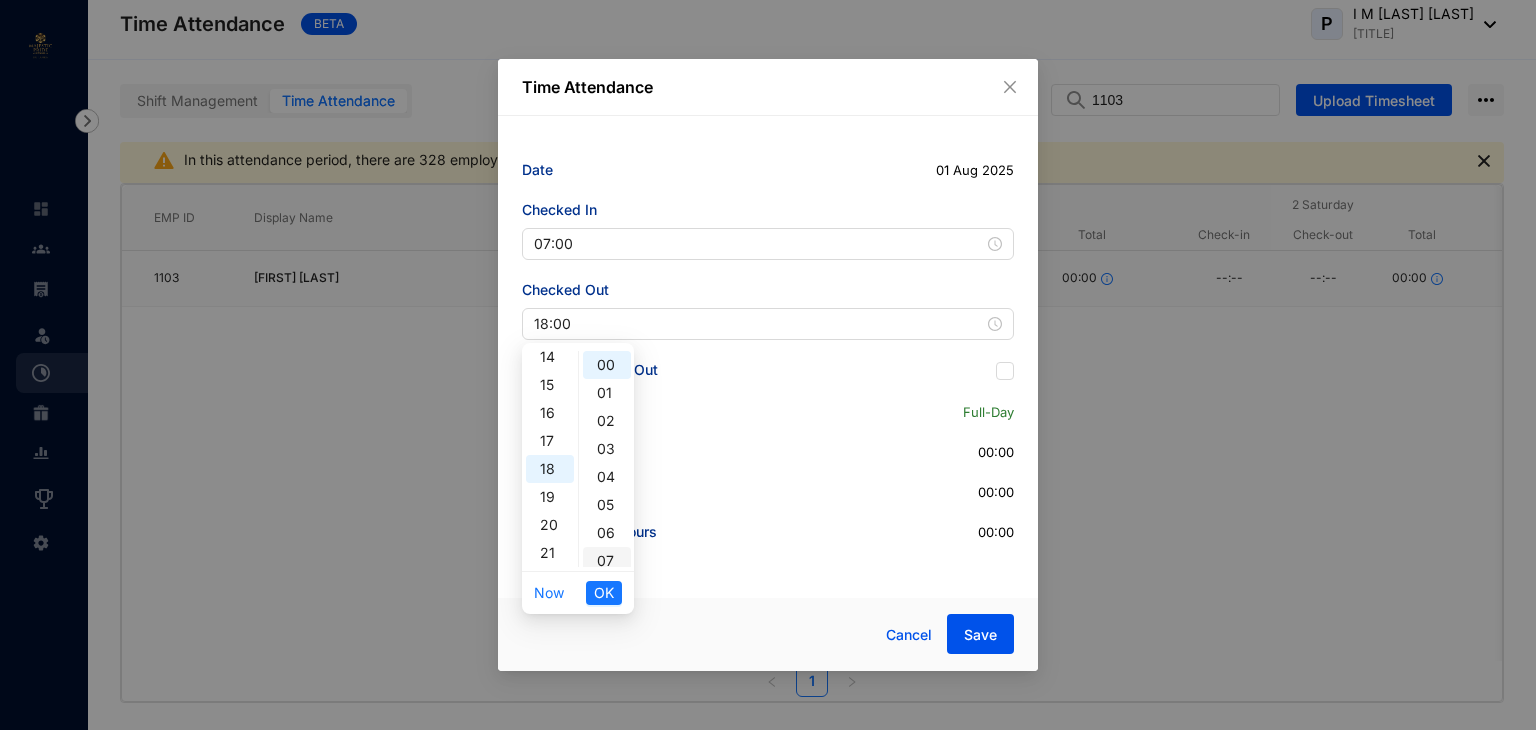 scroll, scrollTop: 456, scrollLeft: 0, axis: vertical 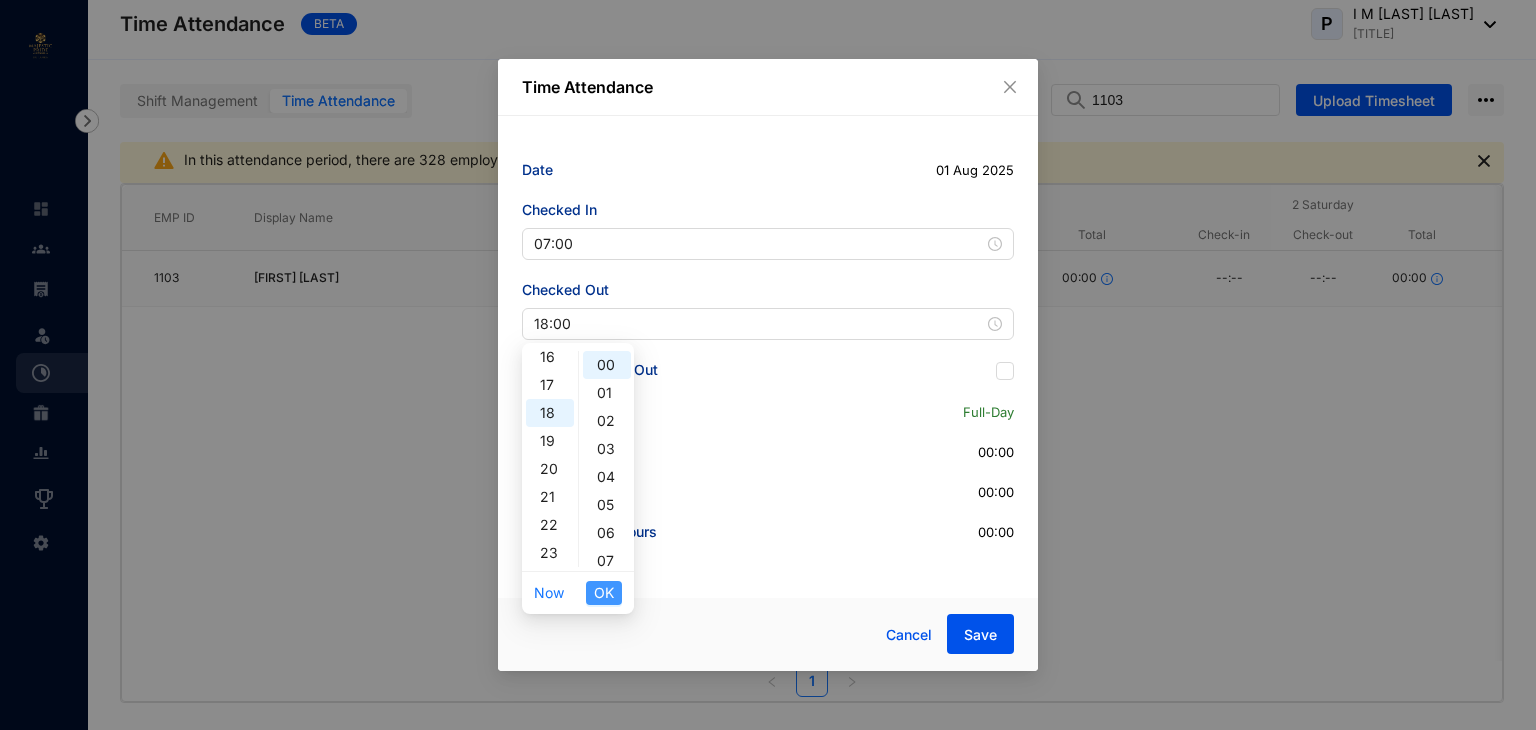 click on "OK" at bounding box center [604, 593] 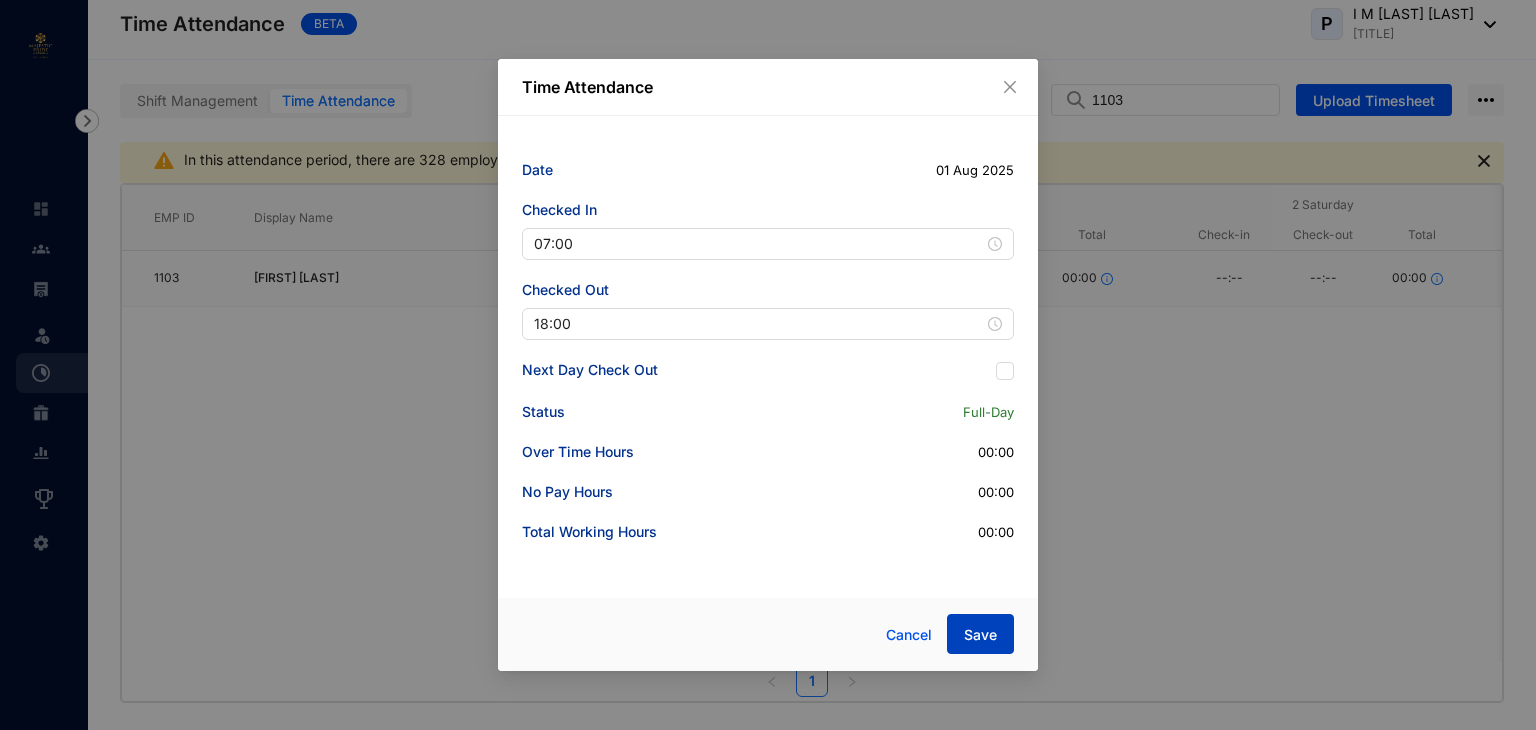 click on "Save" at bounding box center [980, 635] 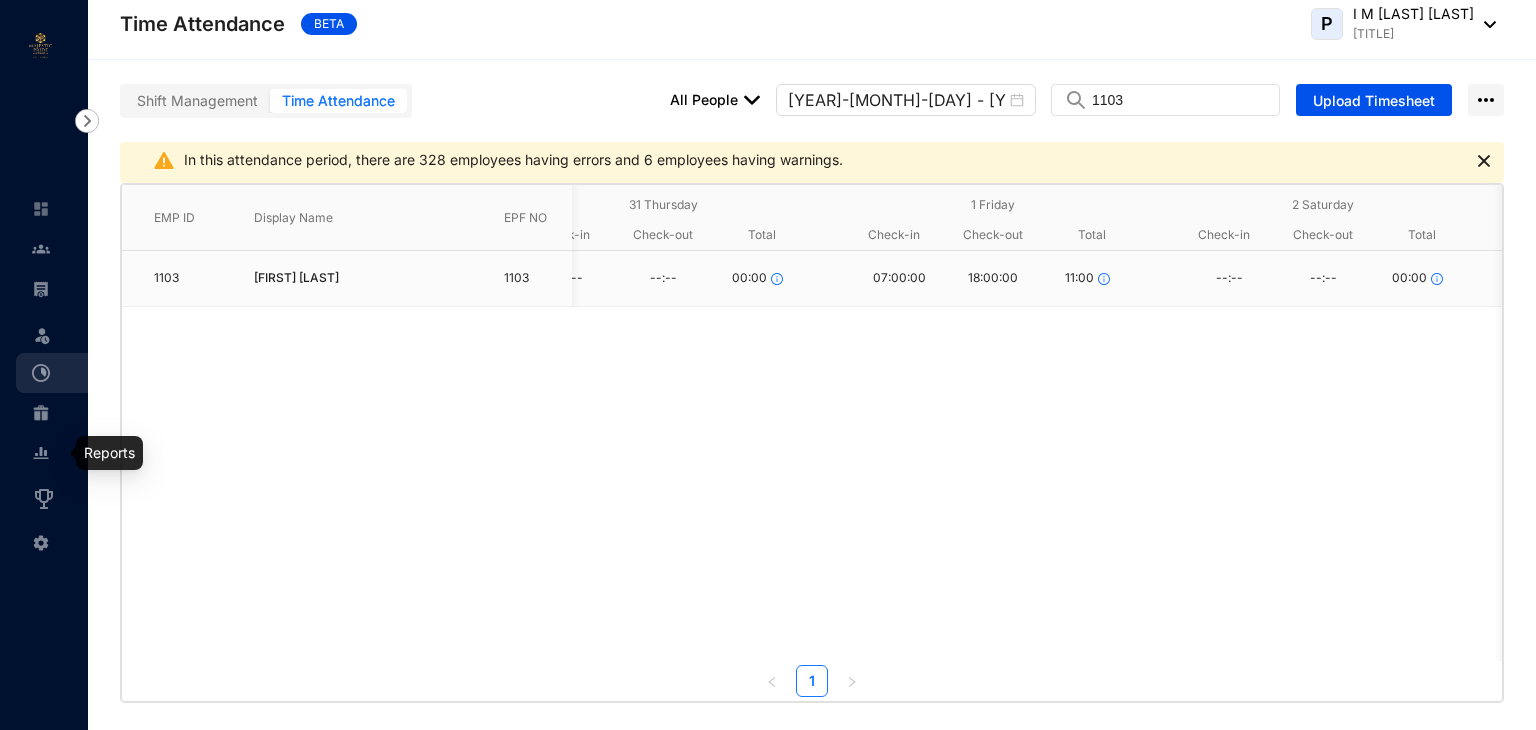 click at bounding box center [41, 453] 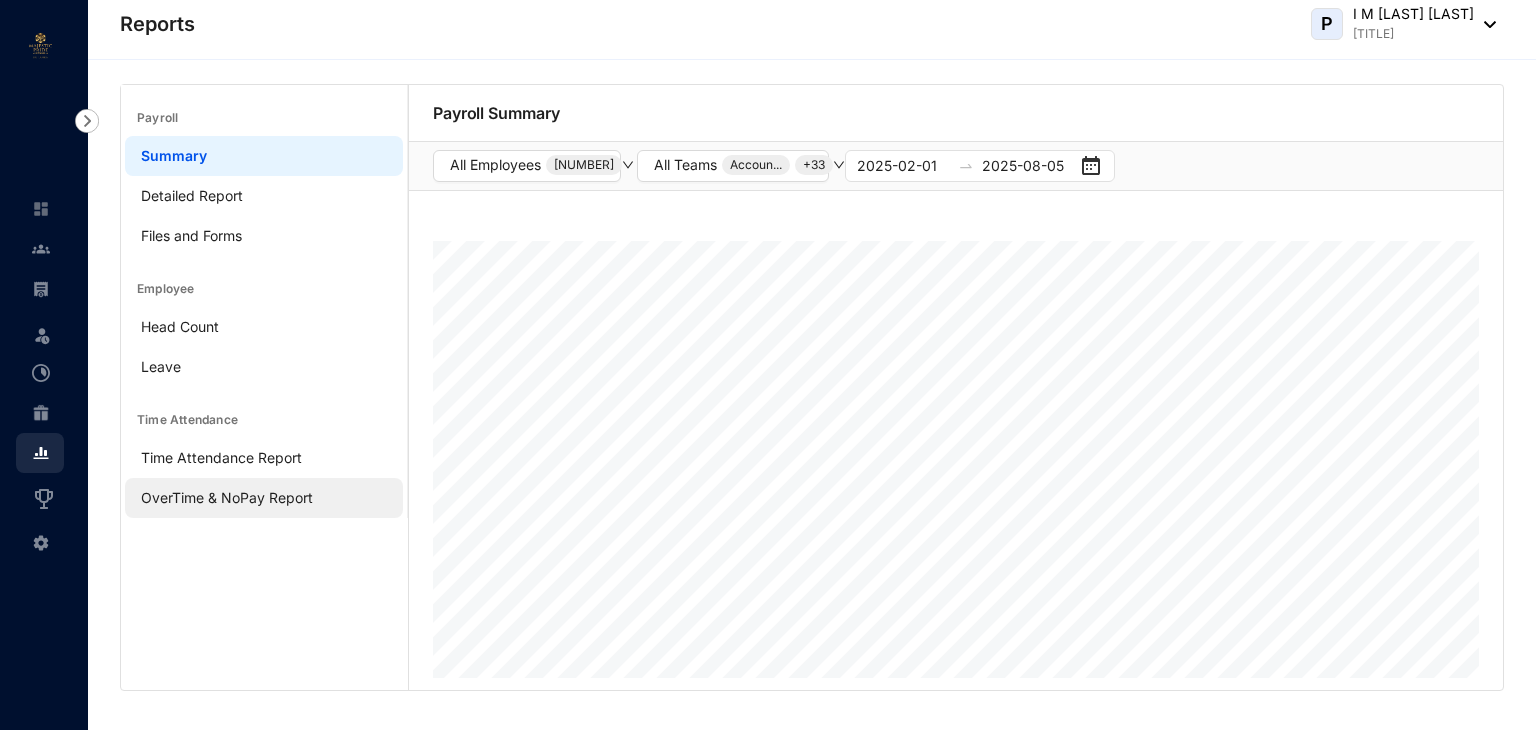 click on "OverTime & NoPay Report" at bounding box center [227, 497] 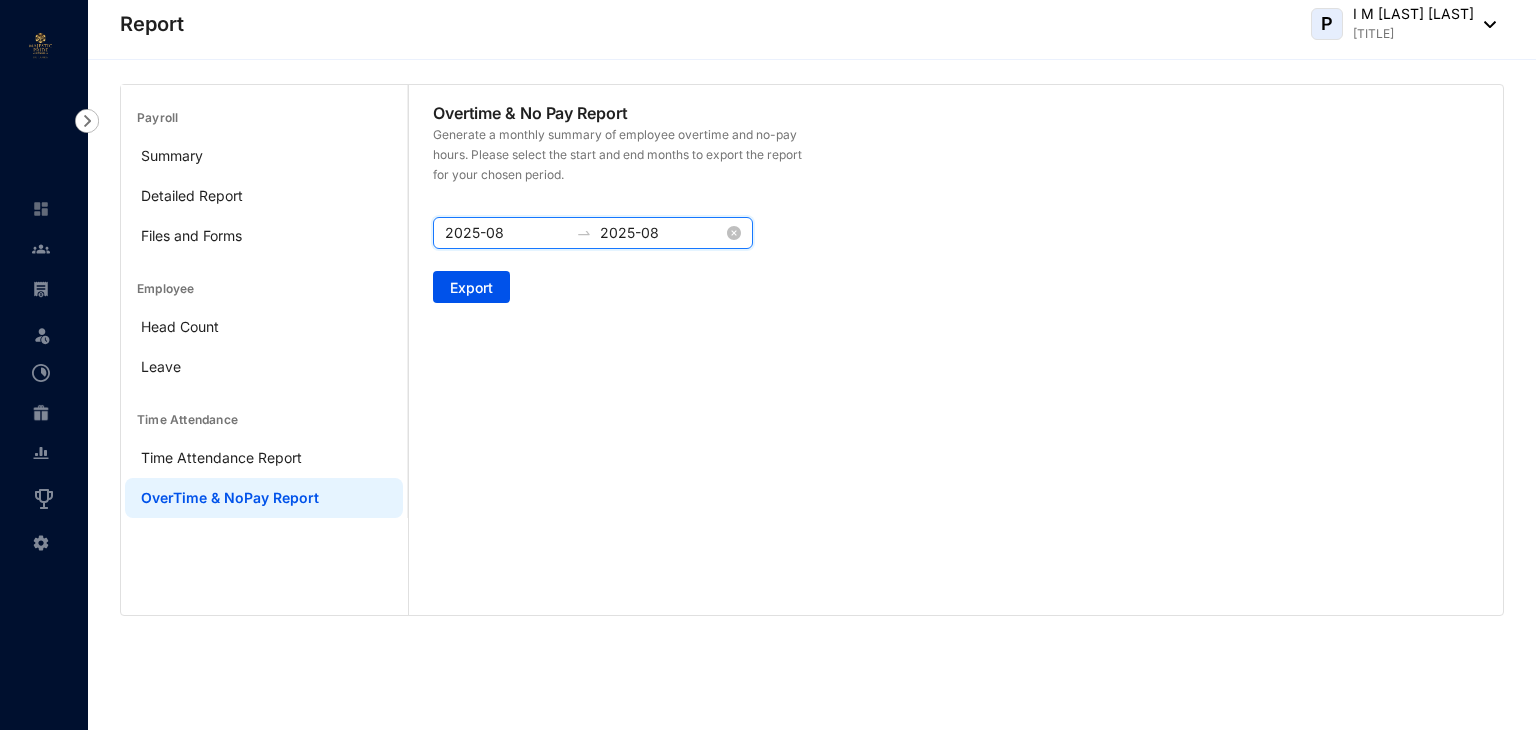 click on "2025-08" at bounding box center (506, 233) 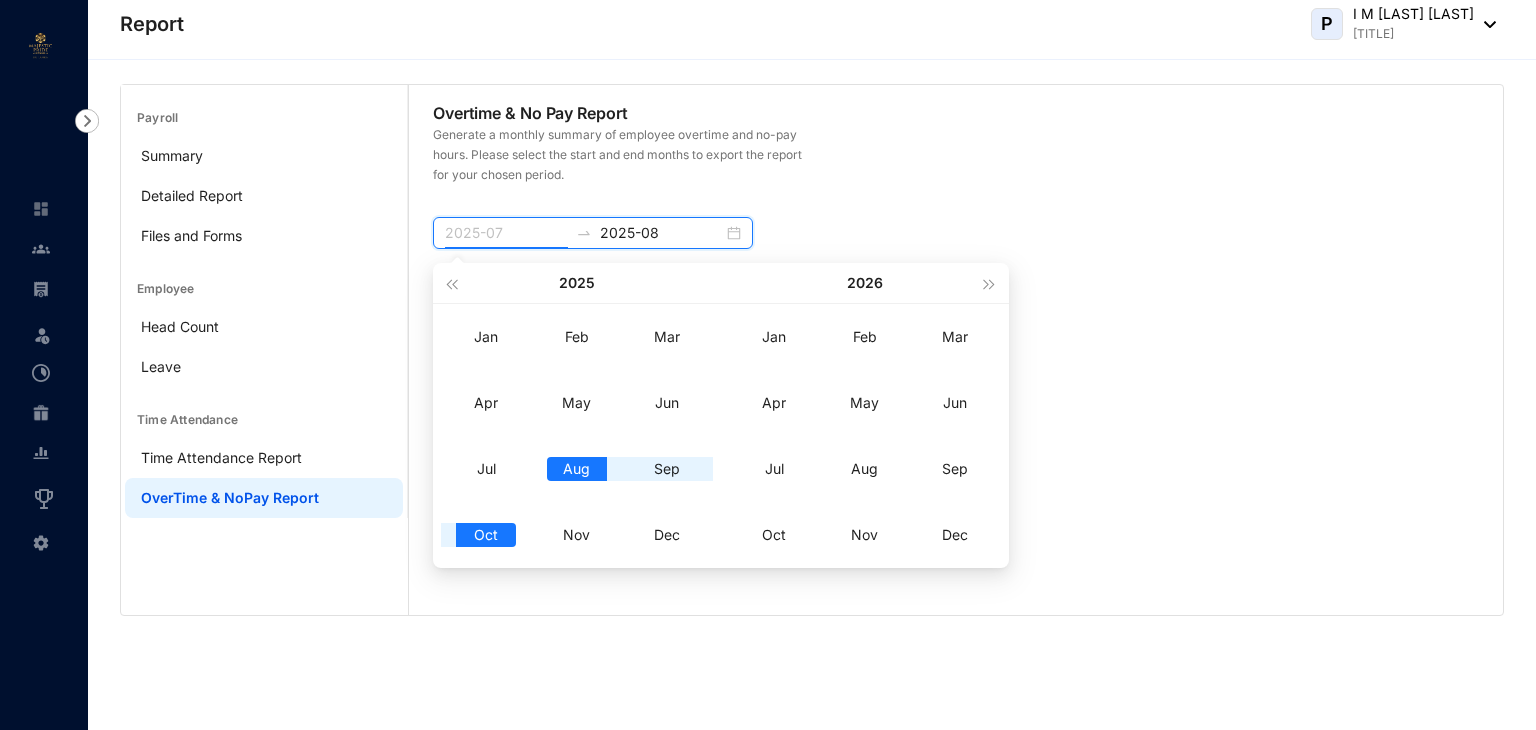 type on "2025-08" 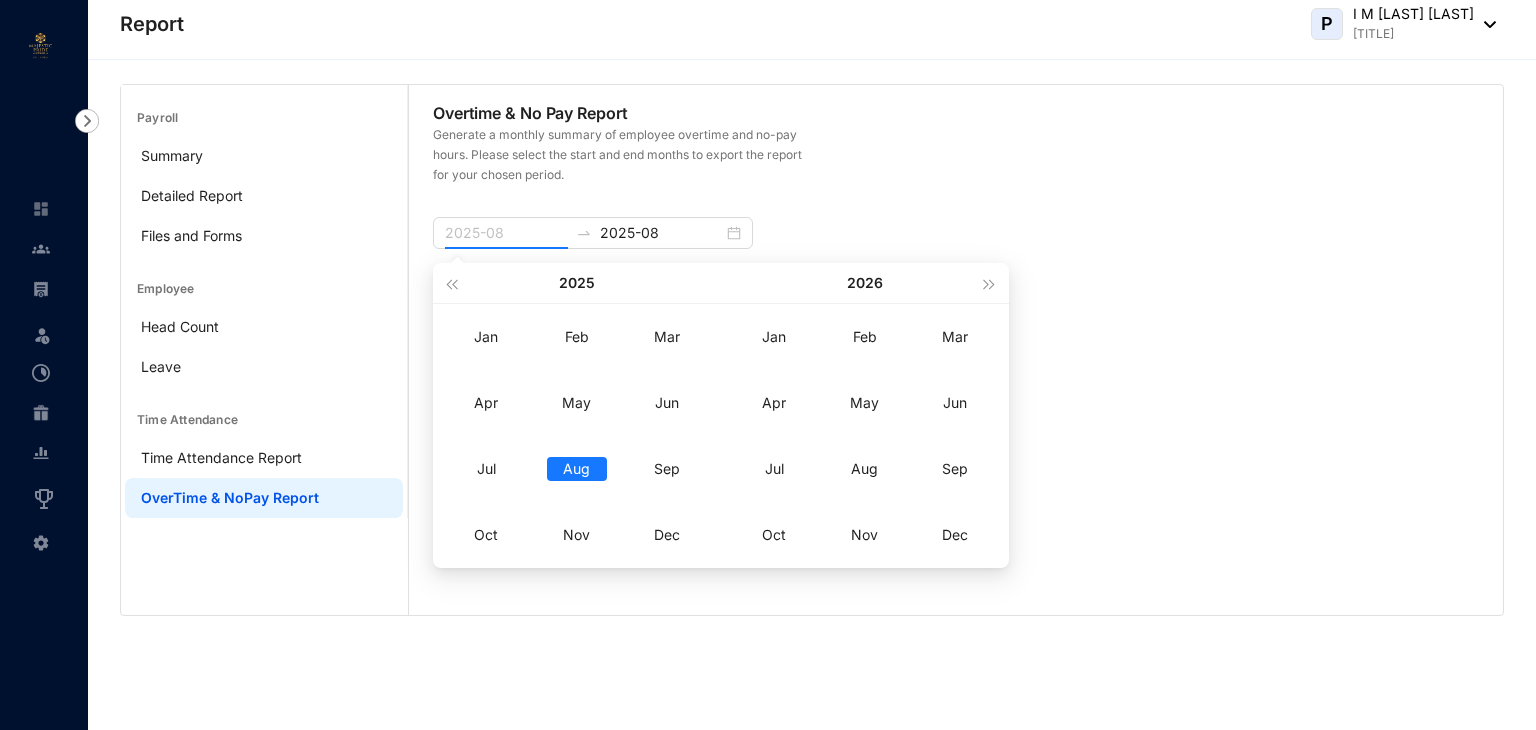 click on "Aug" at bounding box center [577, 469] 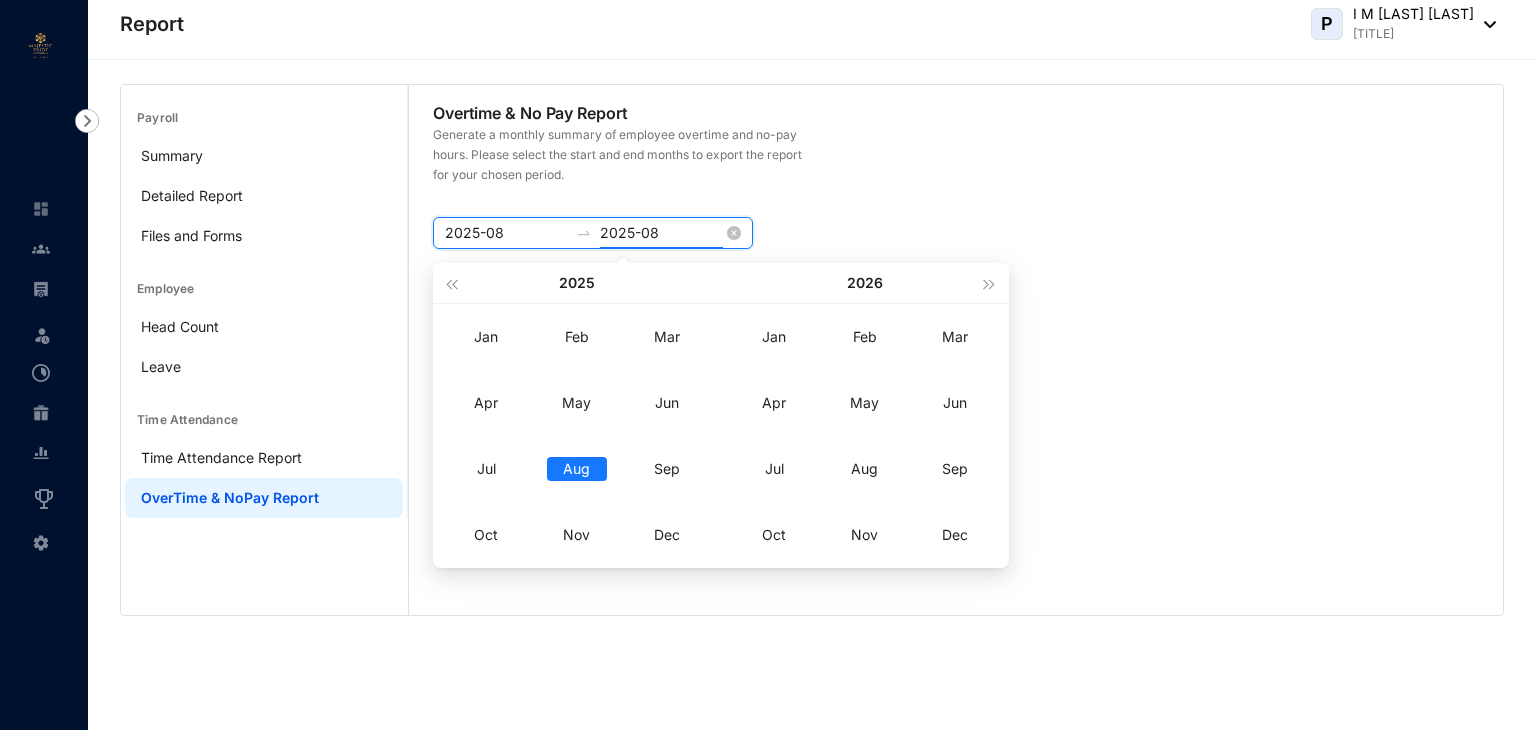 click on "2025-08" at bounding box center (661, 233) 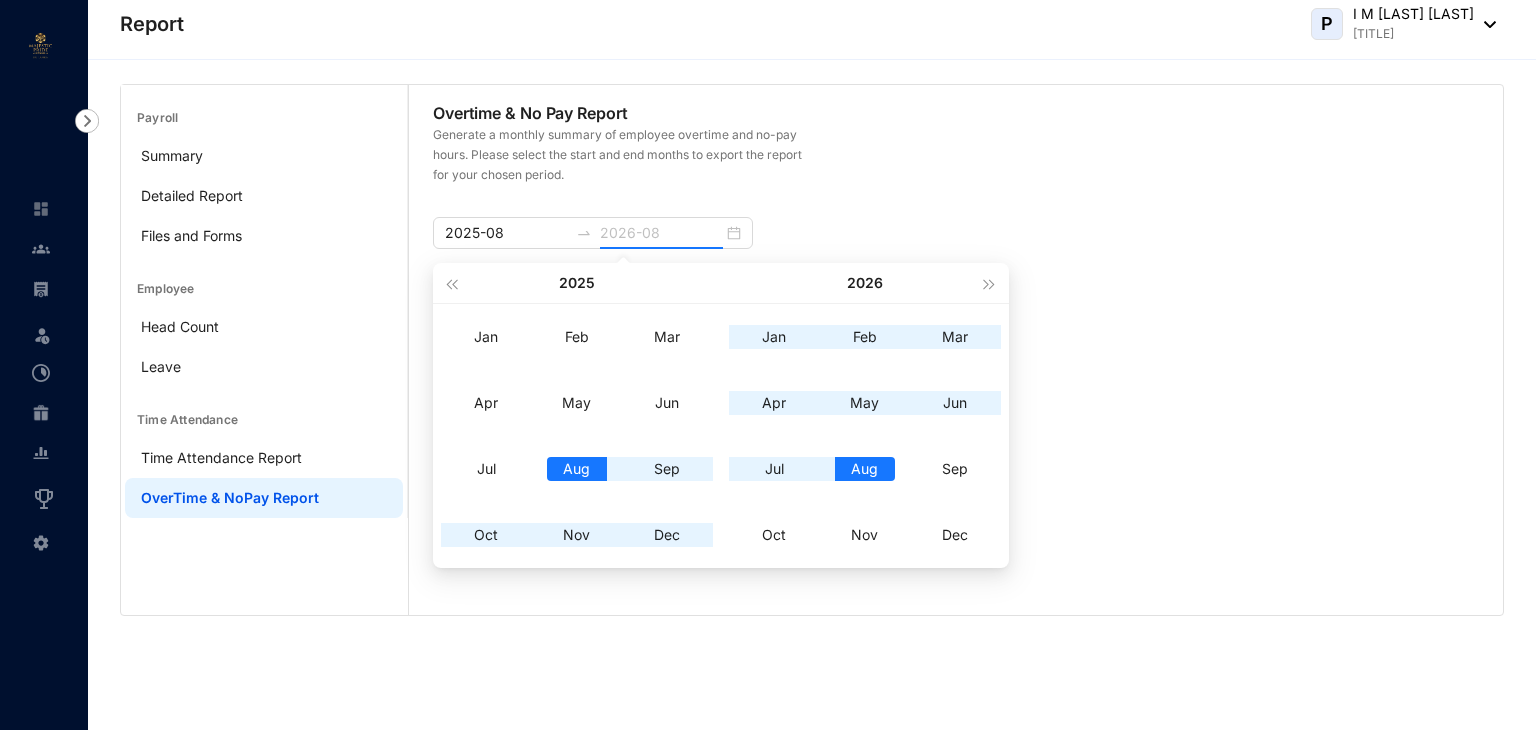 click on "Aug" at bounding box center (865, 469) 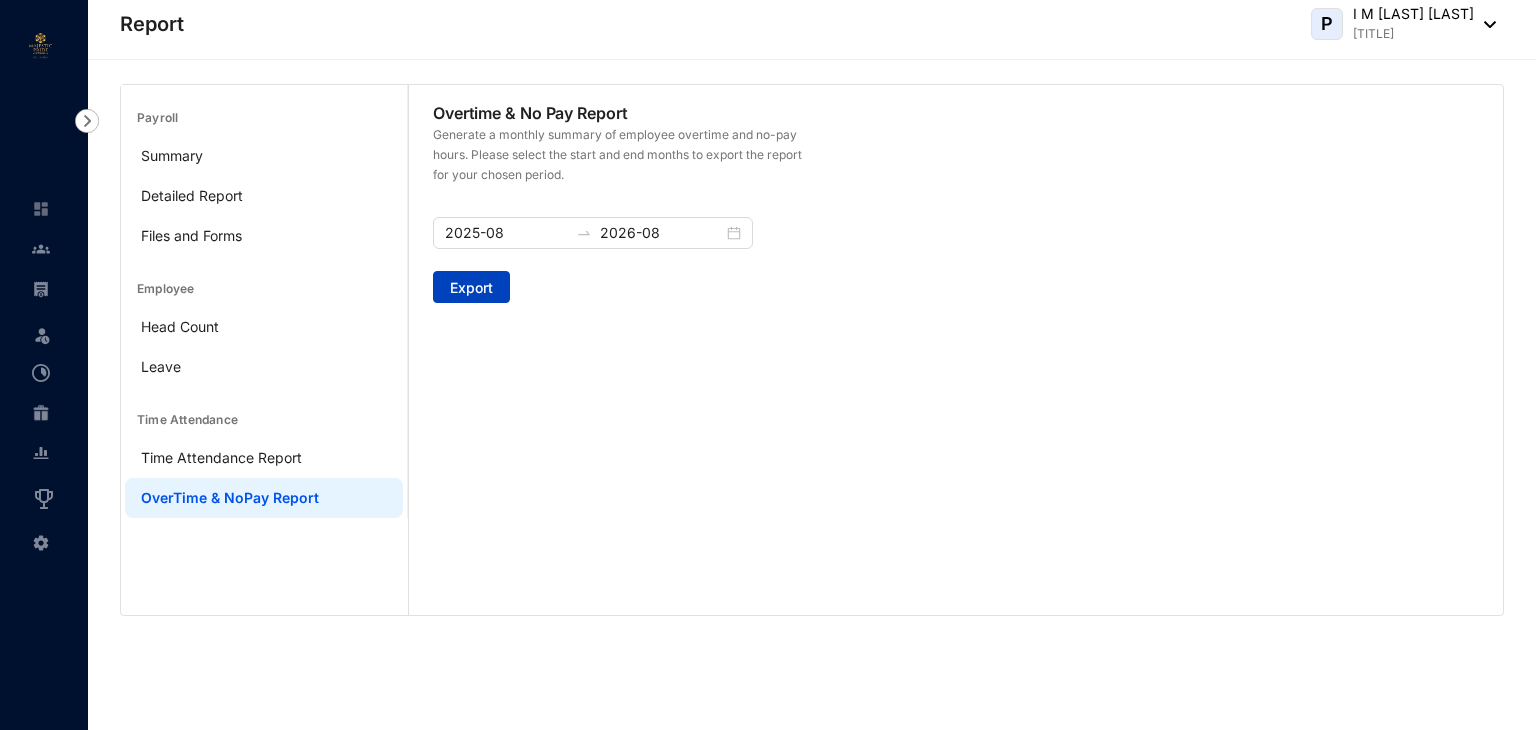 click on "Export" at bounding box center [471, 288] 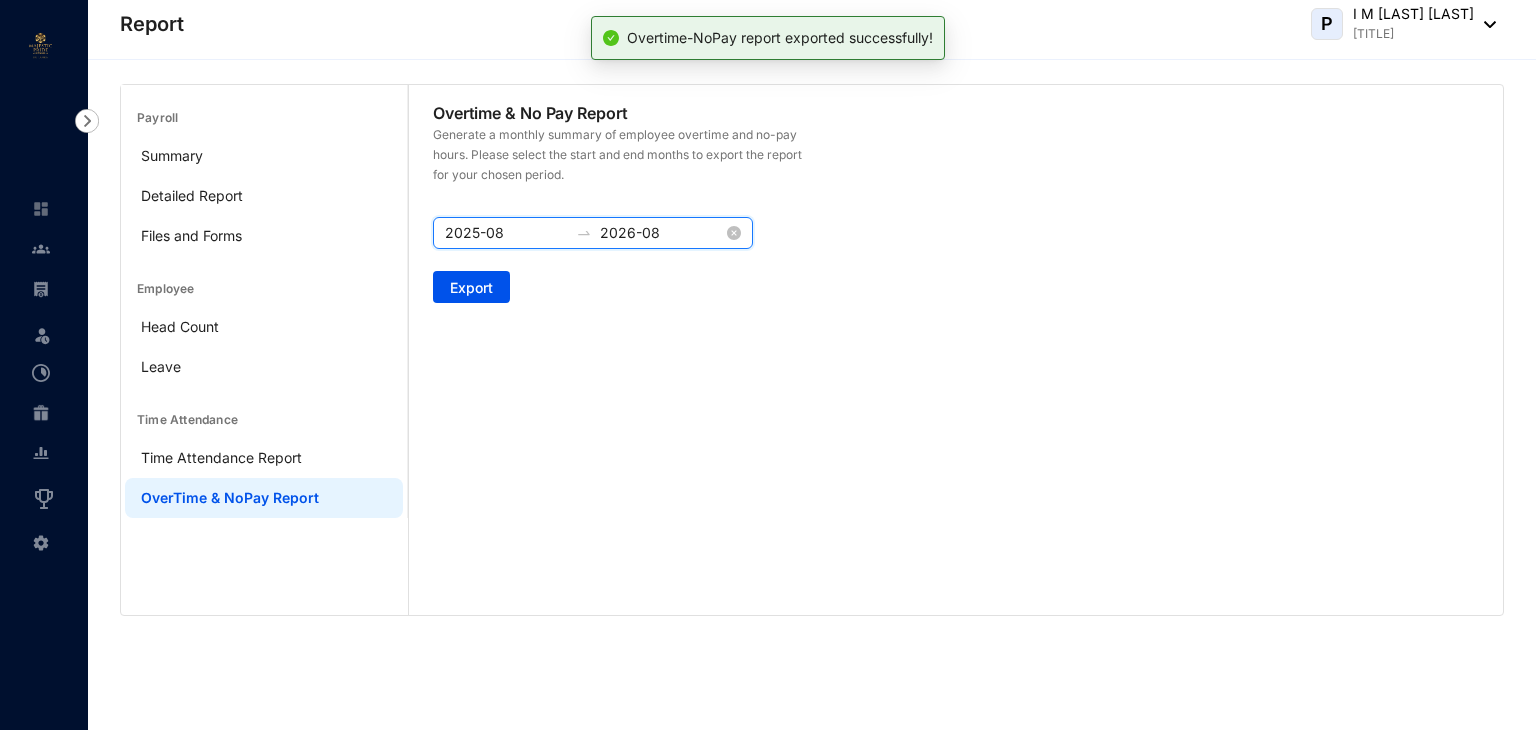 click on "2026-08" at bounding box center (661, 233) 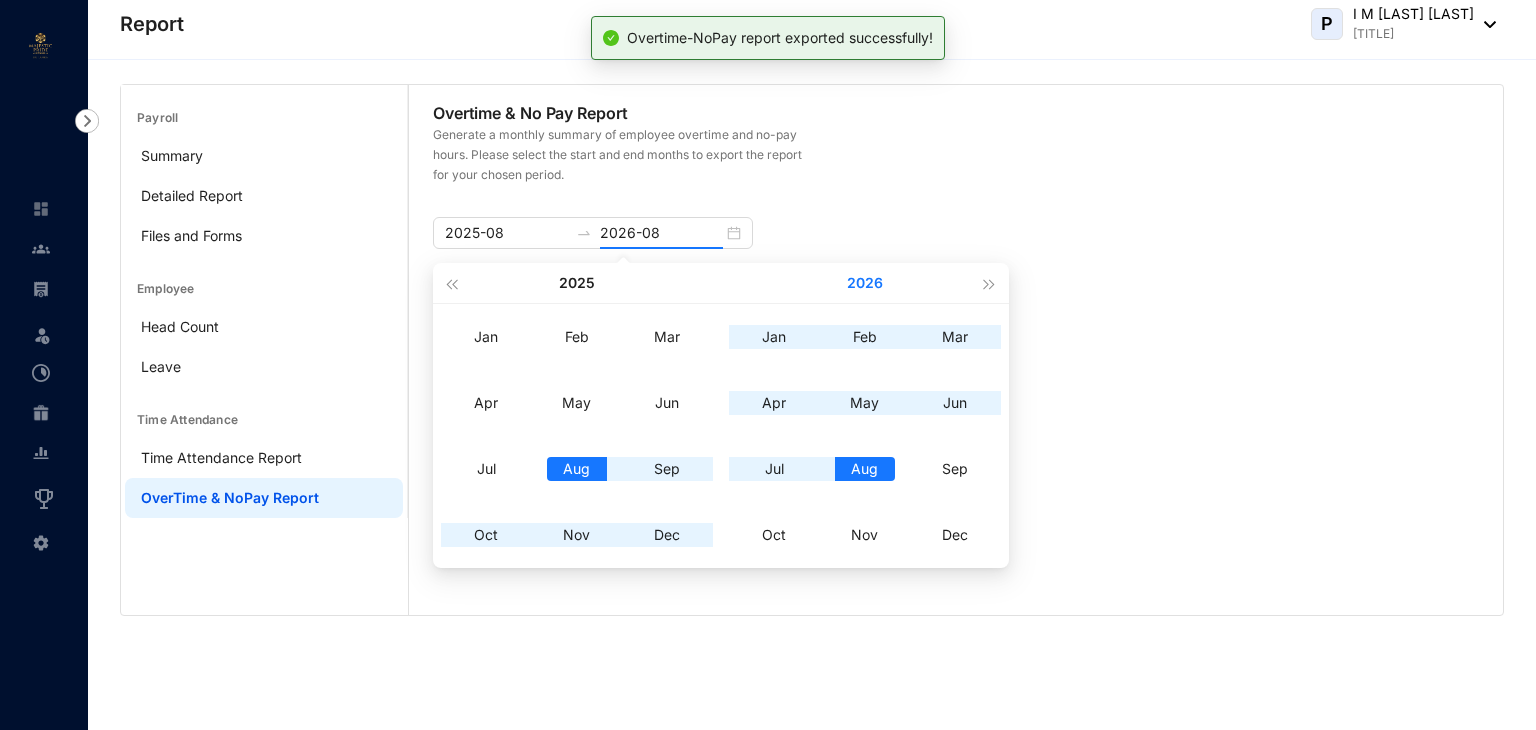 click on "2026" at bounding box center (865, 283) 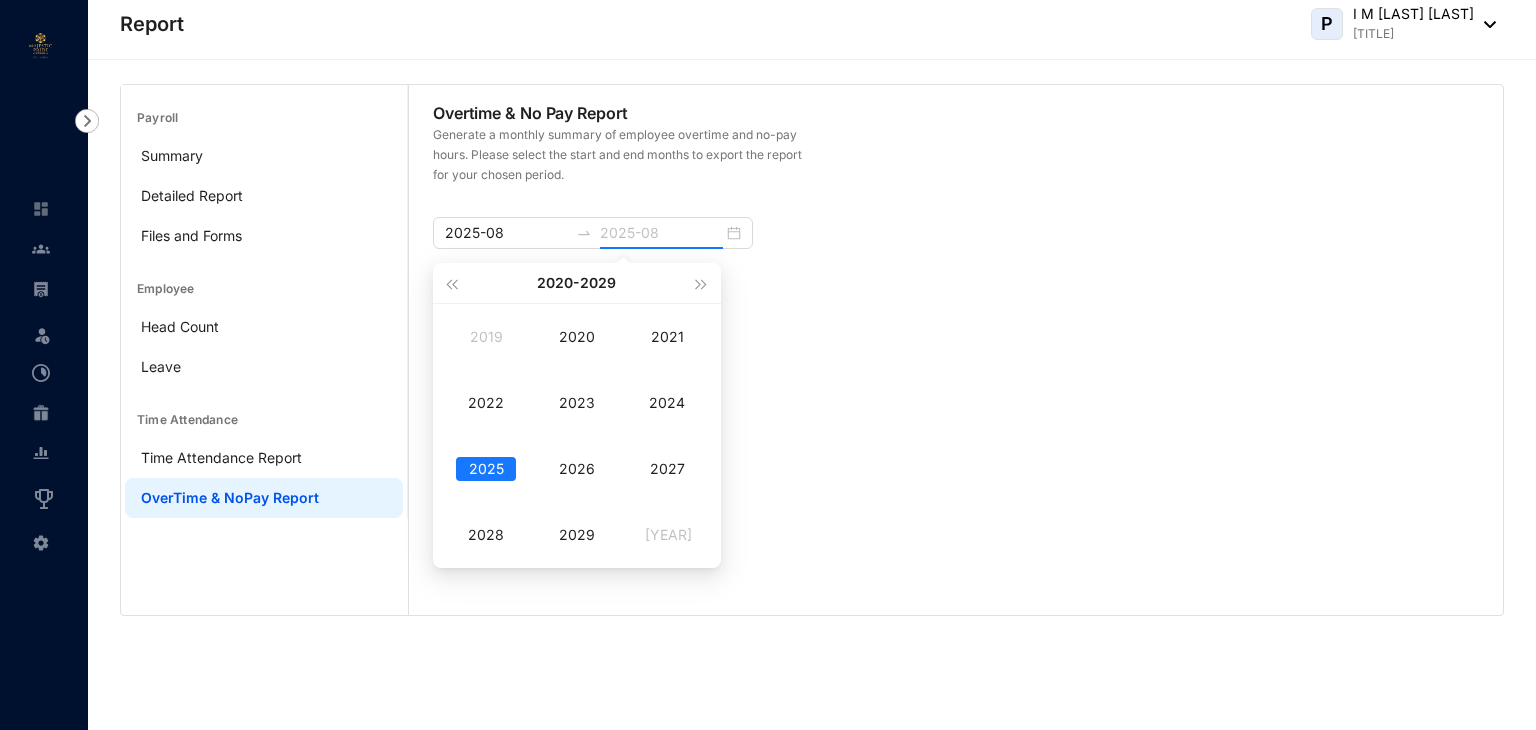click on "2025" at bounding box center [486, 469] 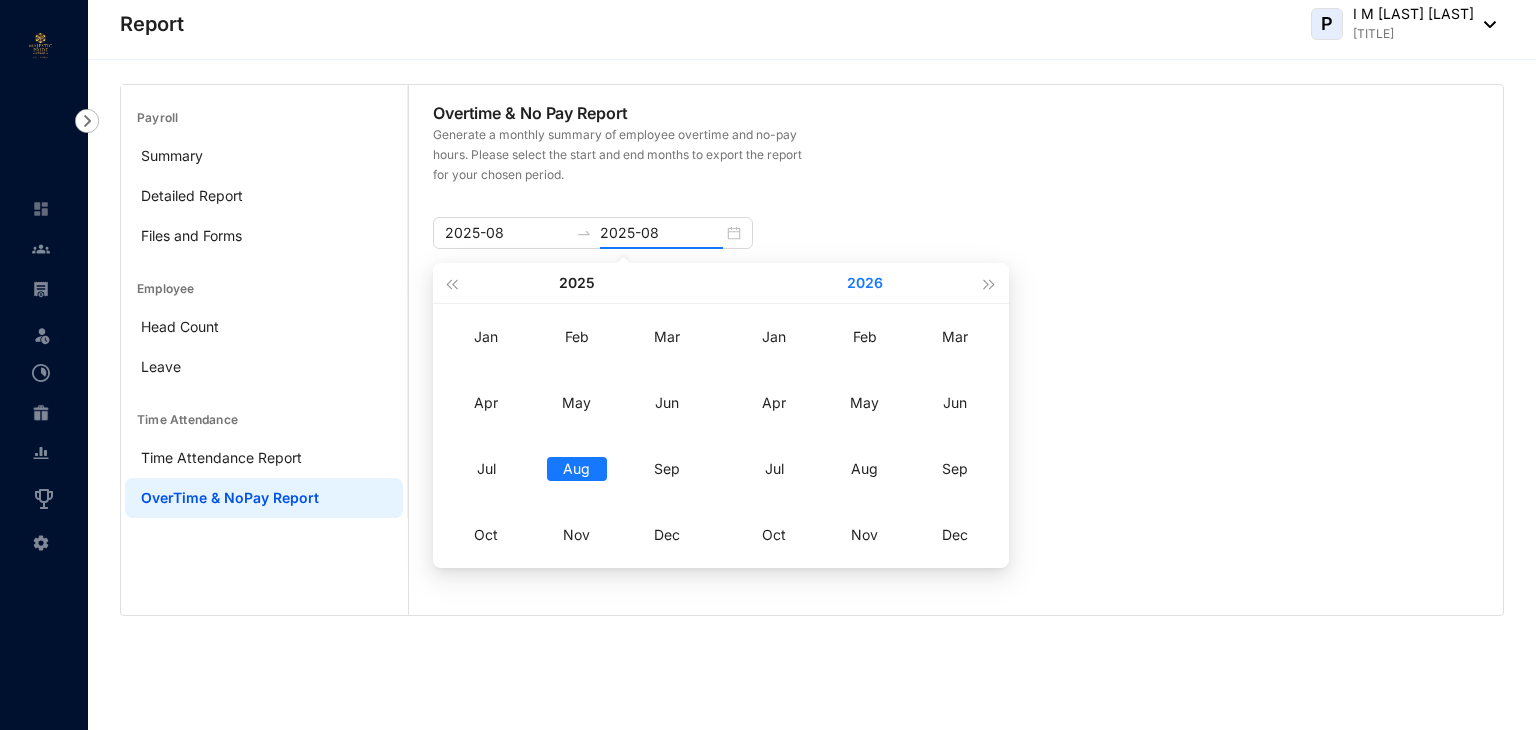 click on "2026" at bounding box center (865, 283) 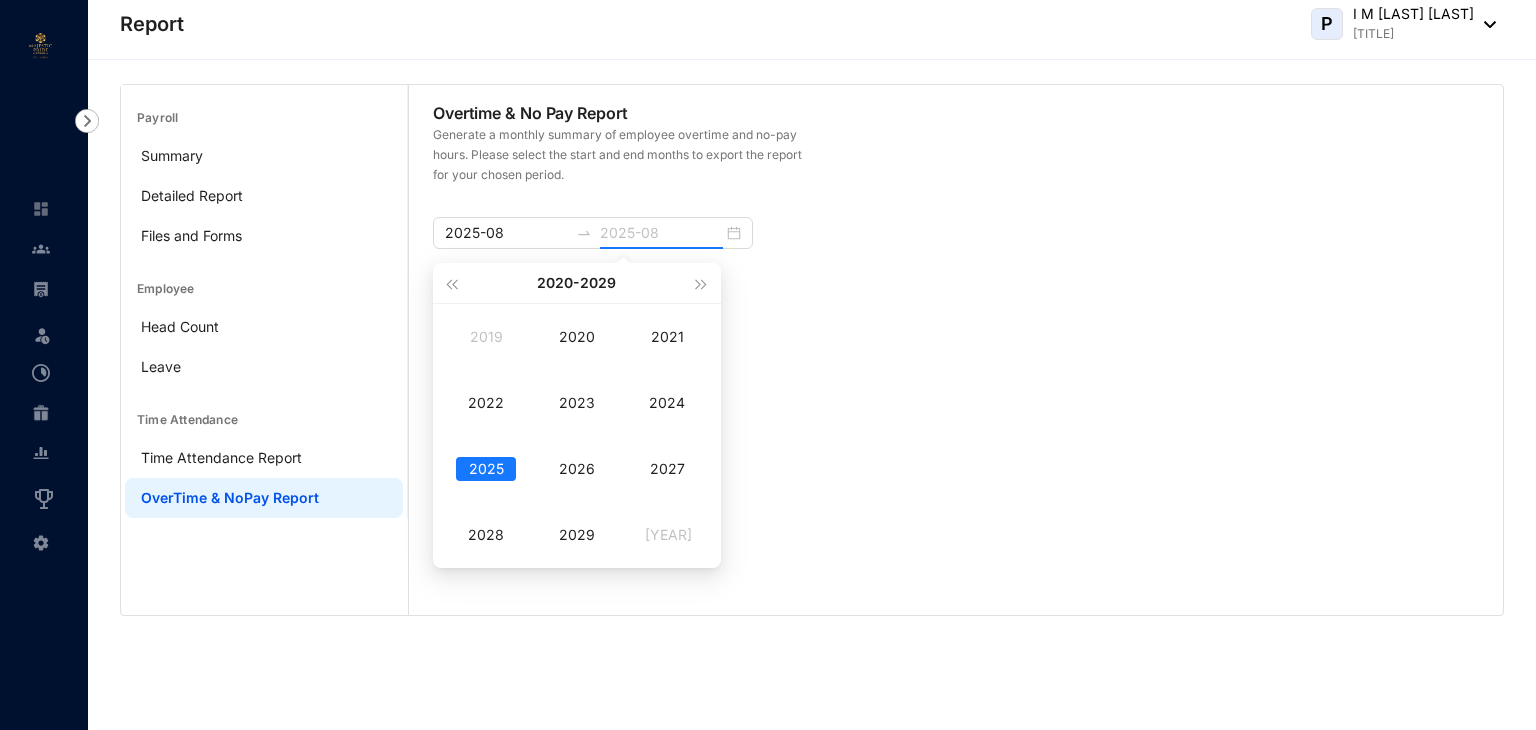 click on "2025" at bounding box center [486, 469] 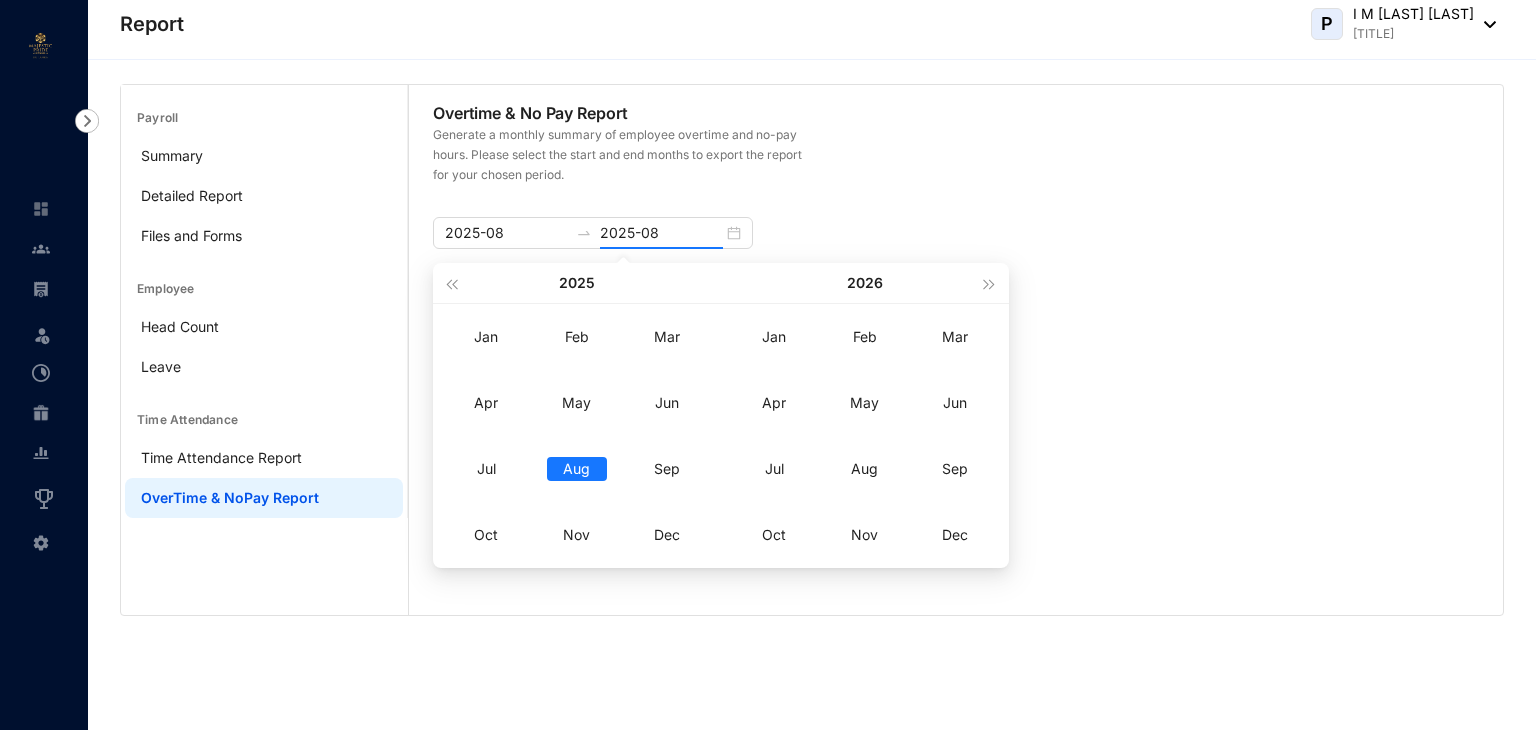 click on "Generate a monthly summary of employee overtime and no-pay hours. Please select the start and end months to export the report for your chosen period." at bounding box center [956, 171] 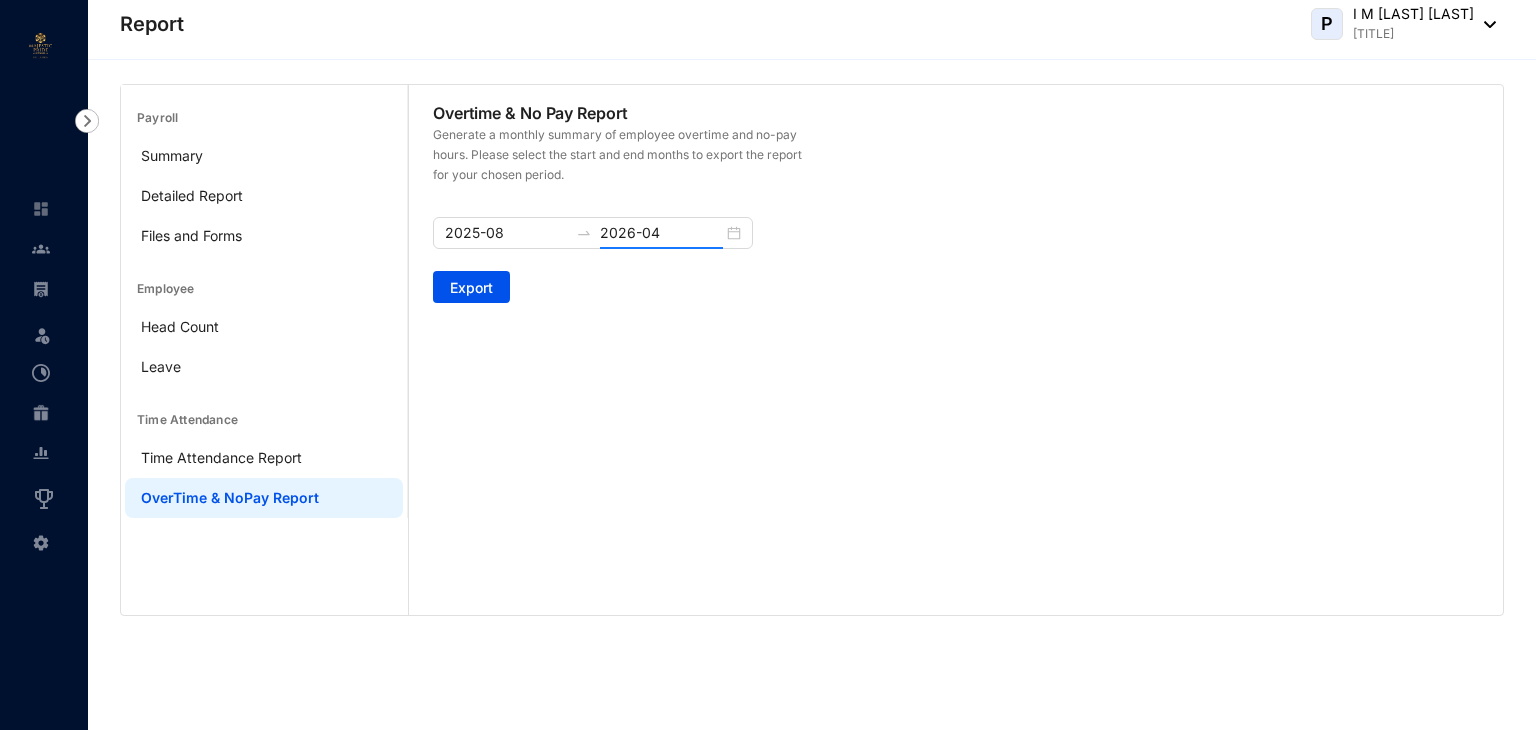 type on "2025-08" 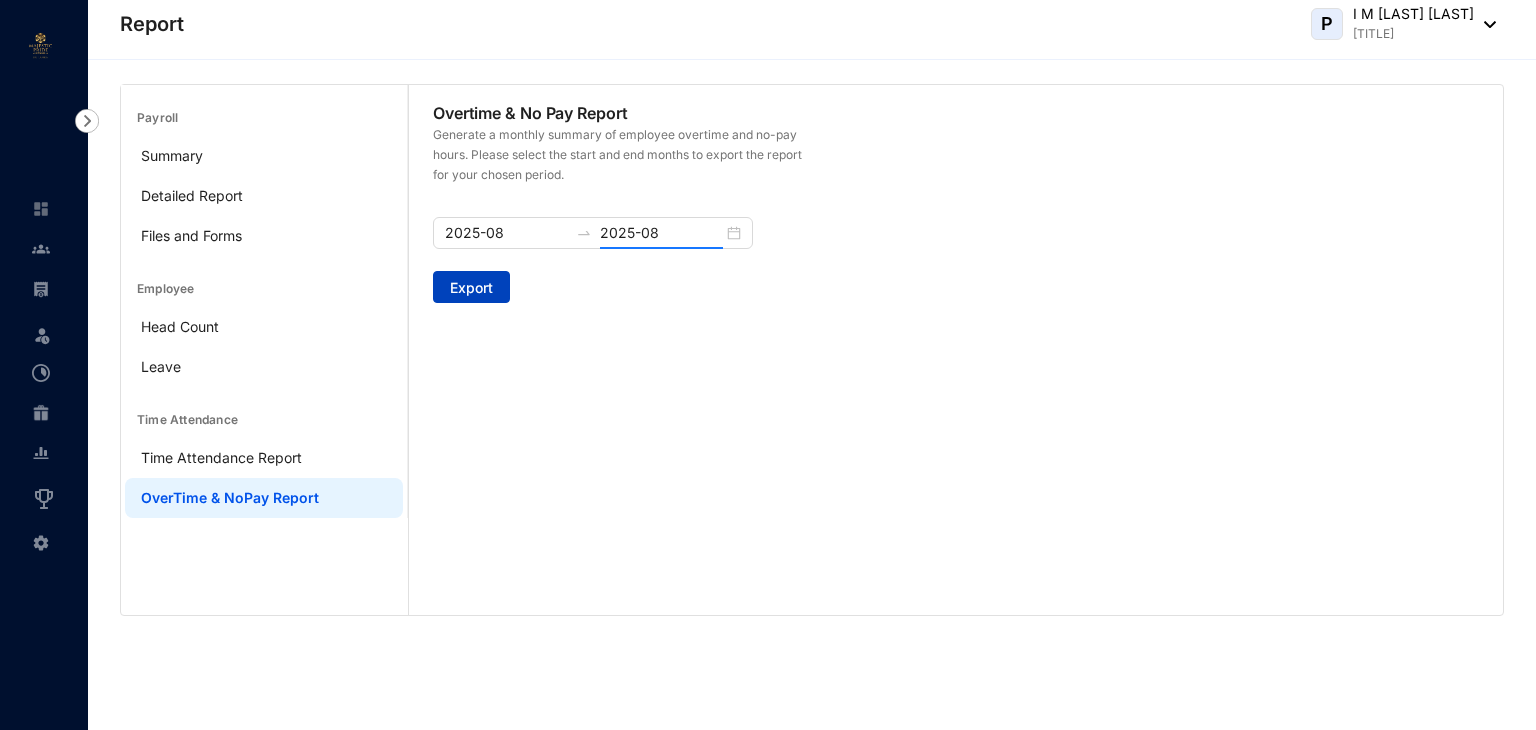 click on "Export" at bounding box center [471, 288] 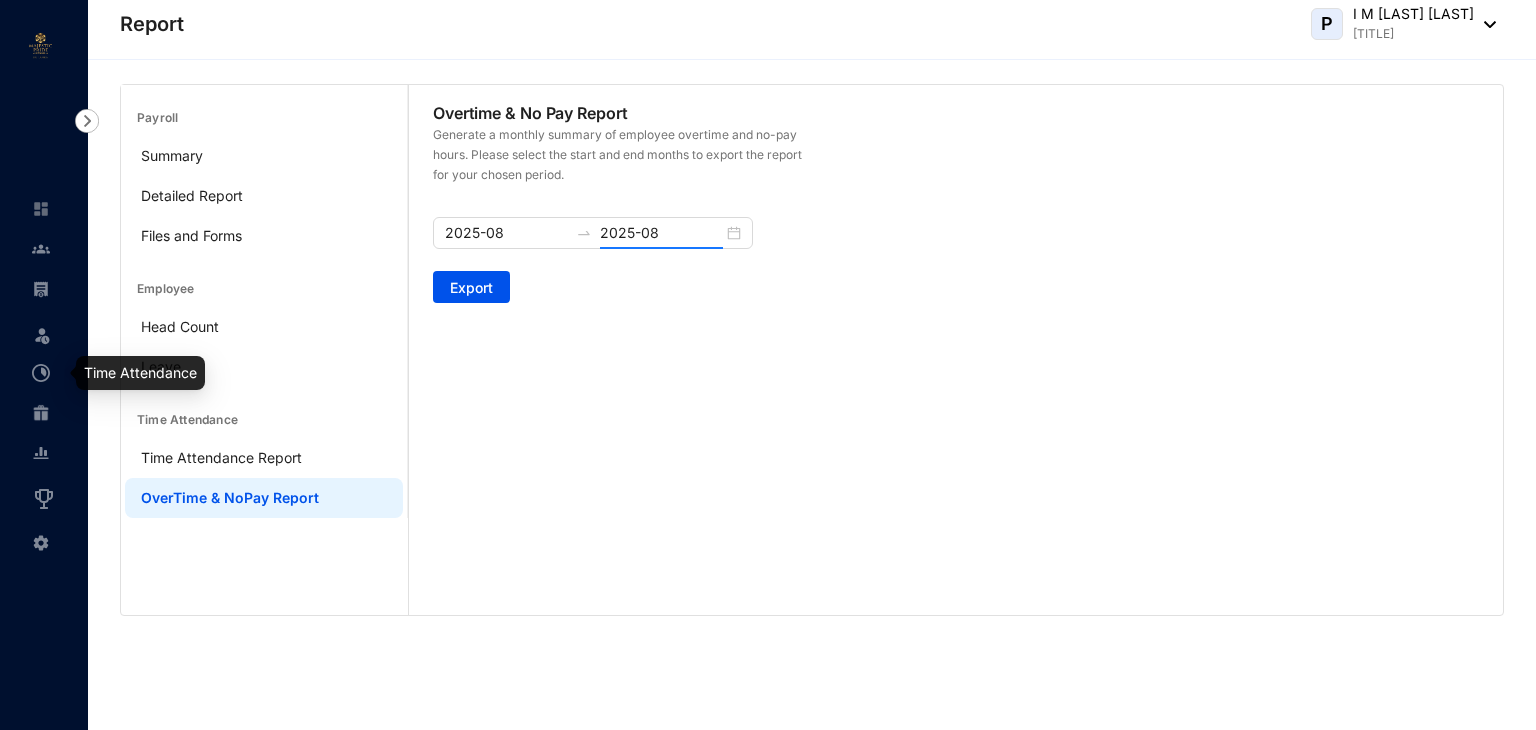 click at bounding box center [41, 373] 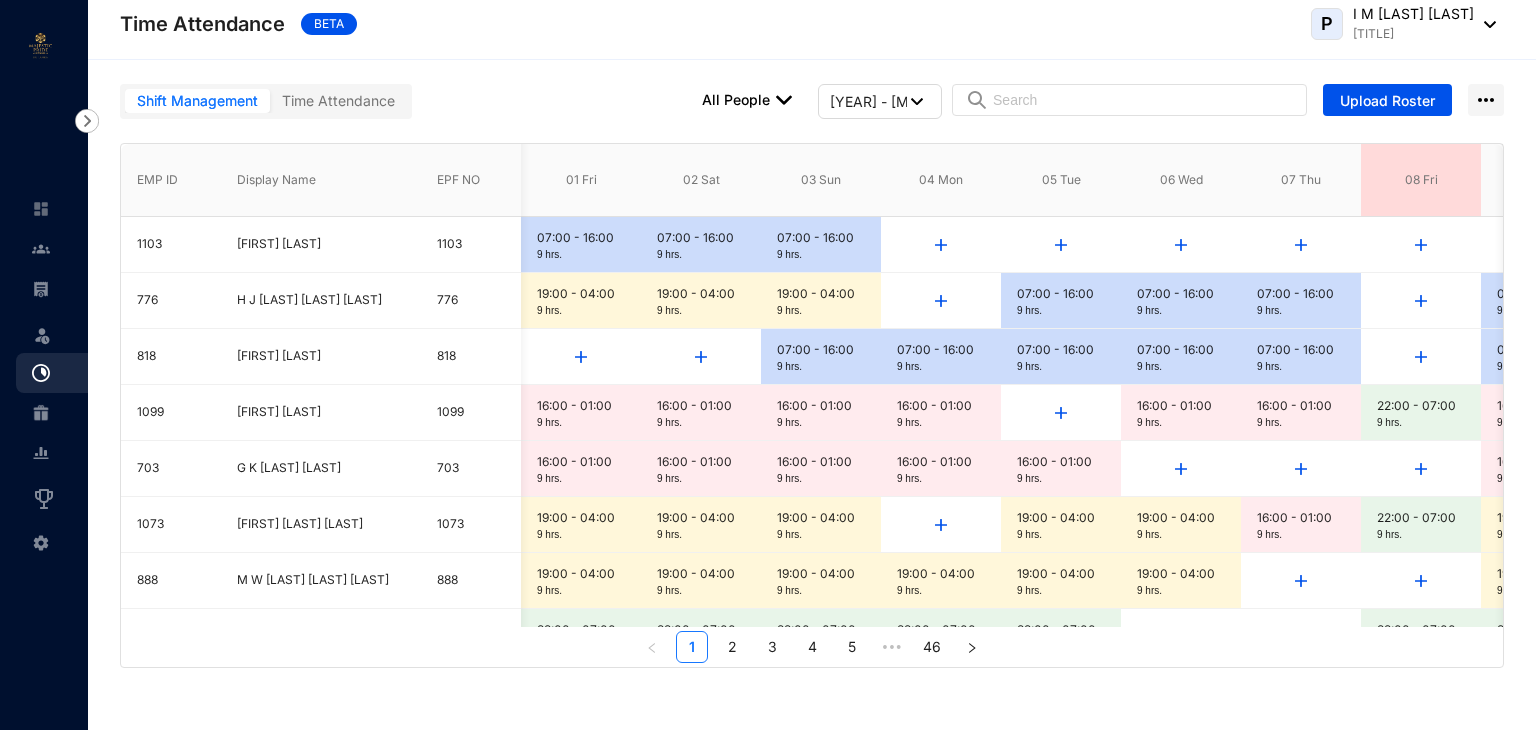 scroll, scrollTop: 0, scrollLeft: 820, axis: horizontal 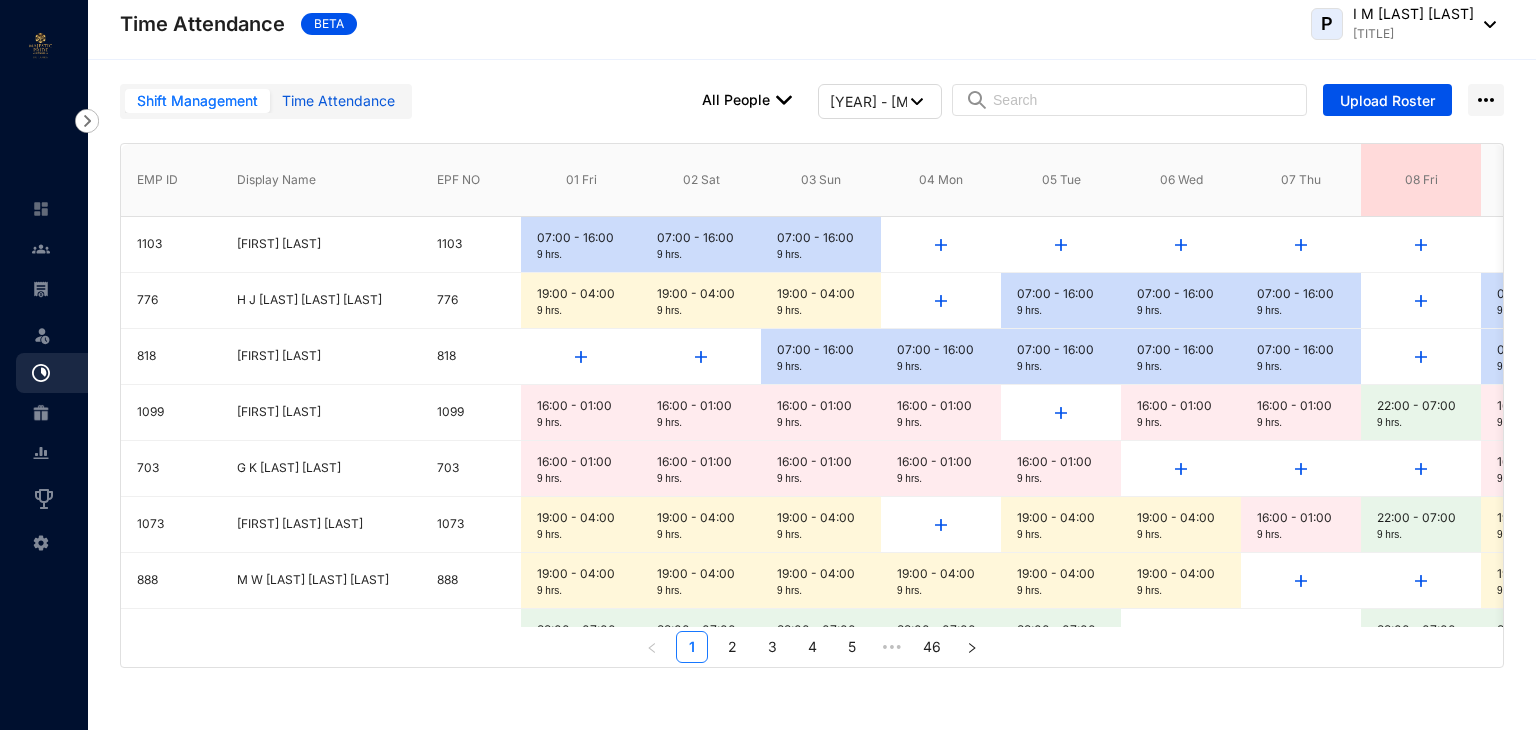 click on "Time Attendance" at bounding box center (338, 101) 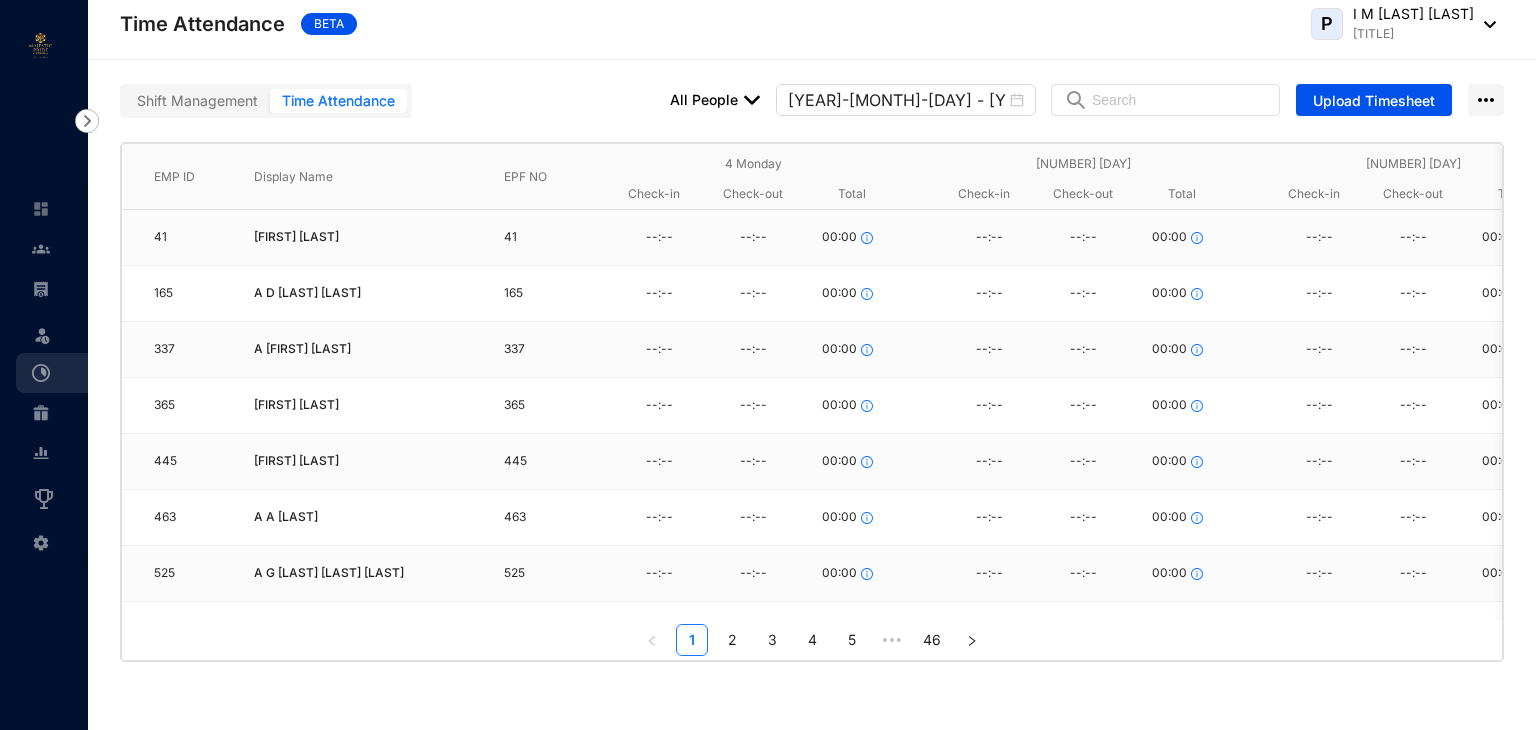 scroll, scrollTop: 0, scrollLeft: 305, axis: horizontal 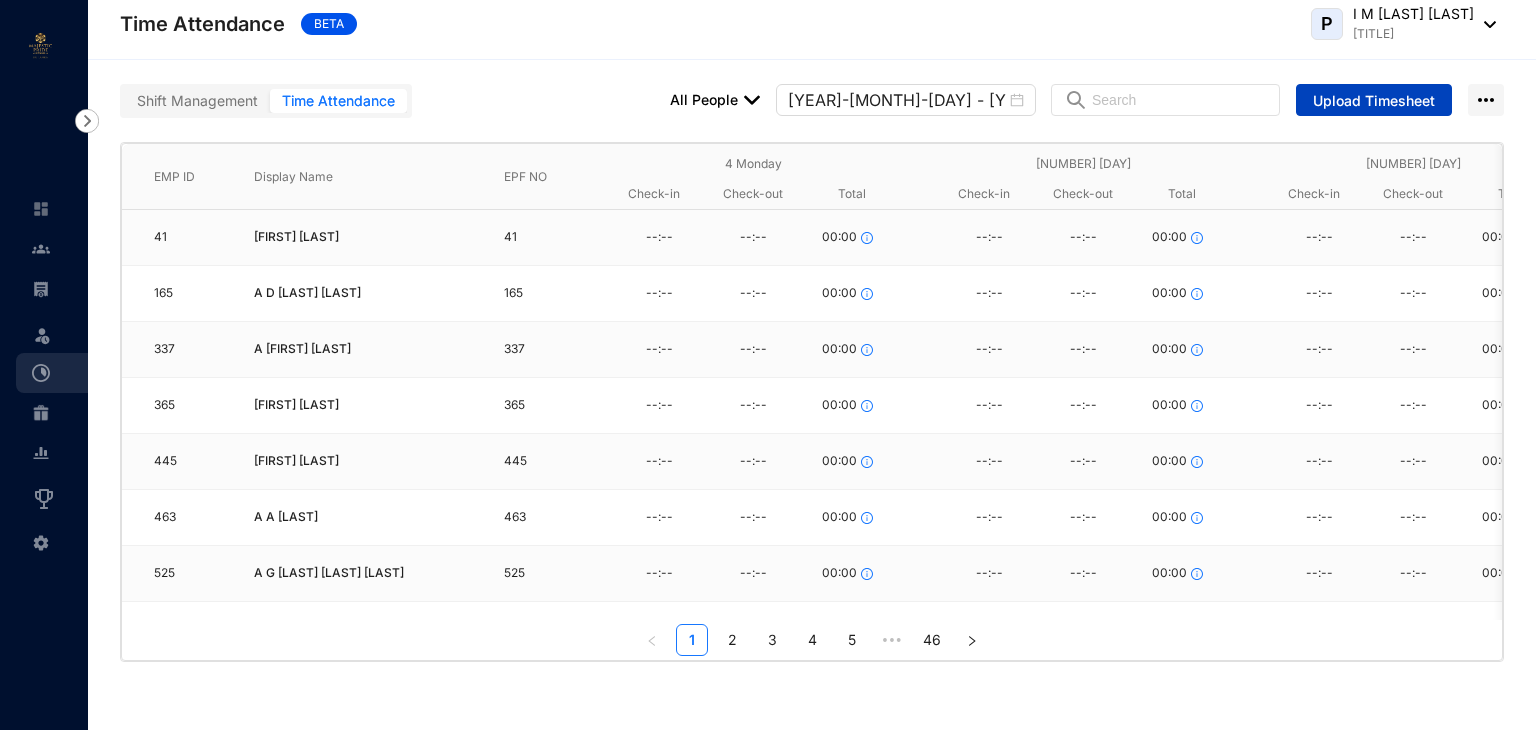 click on "Upload Timesheet" at bounding box center [1374, 101] 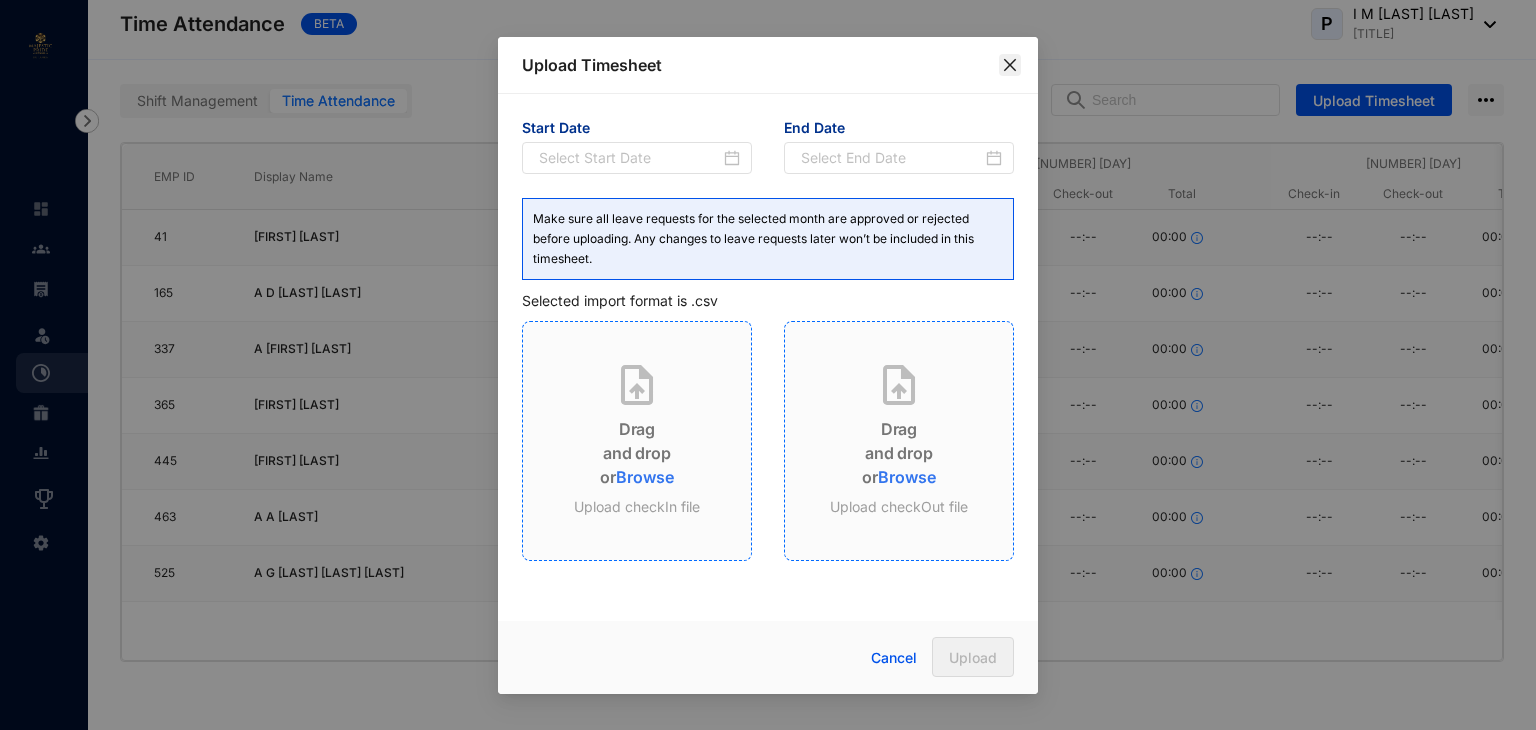 click 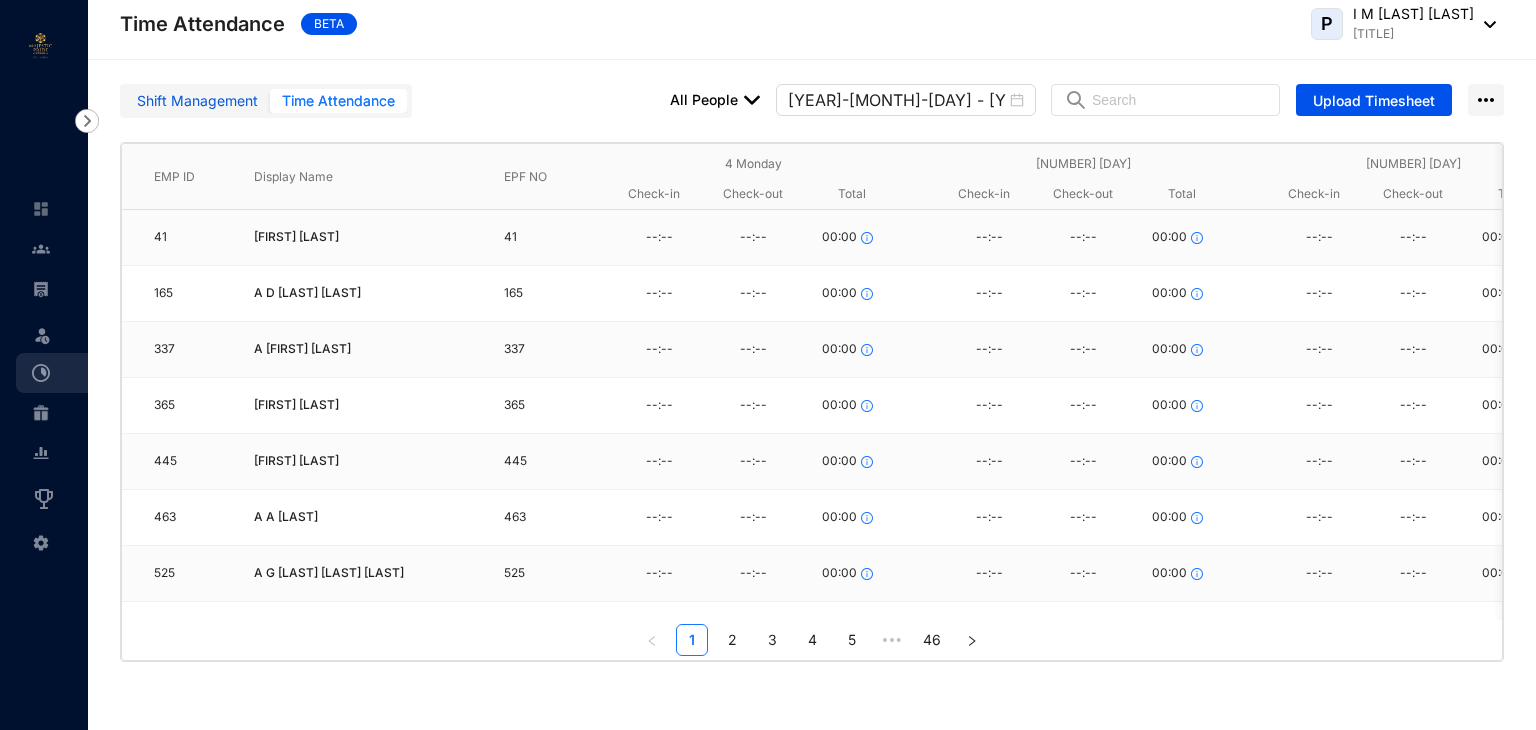 drag, startPoint x: 166, startPoint y: 99, endPoint x: 1448, endPoint y: 49, distance: 1282.9746 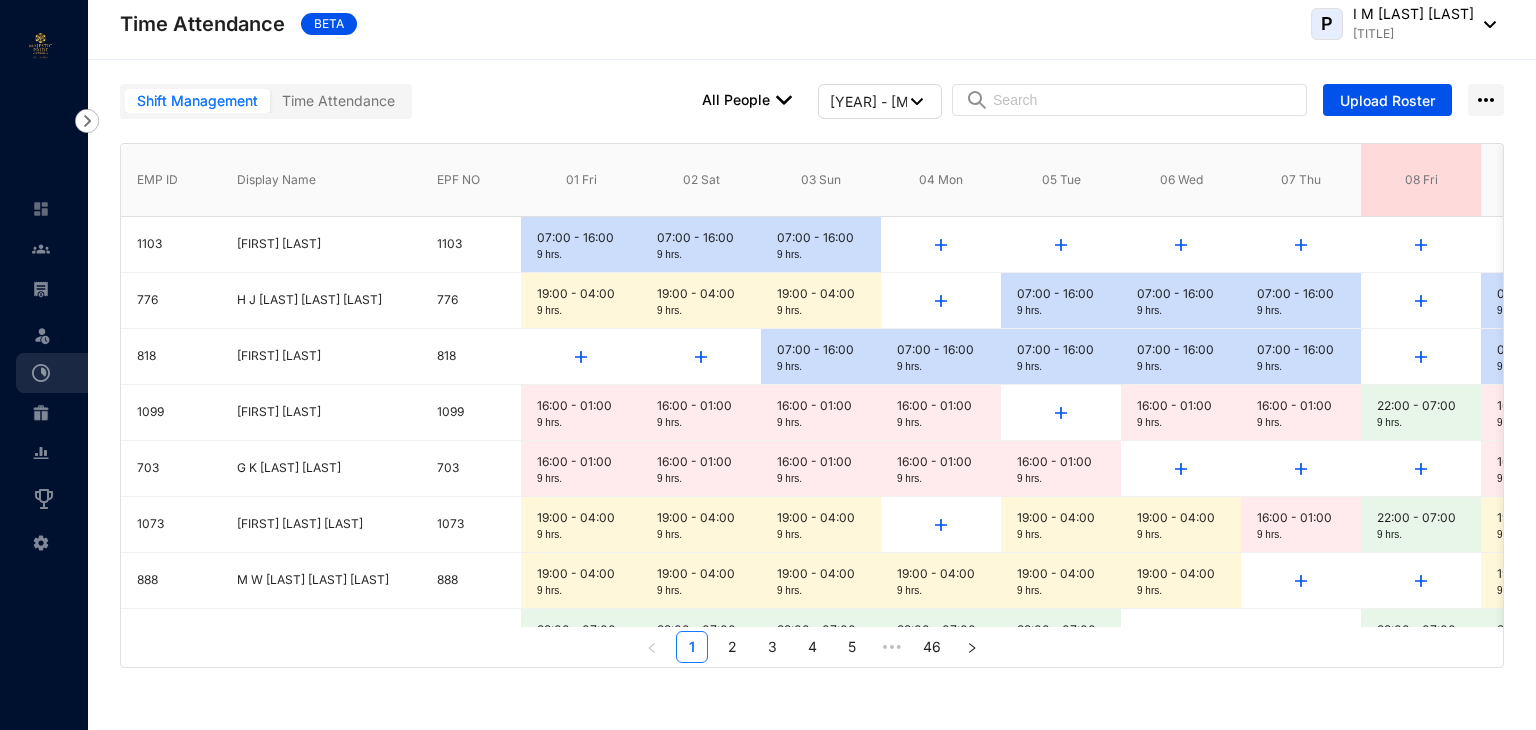 drag, startPoint x: 1492, startPoint y: 95, endPoint x: 1453, endPoint y: 143, distance: 61.846584 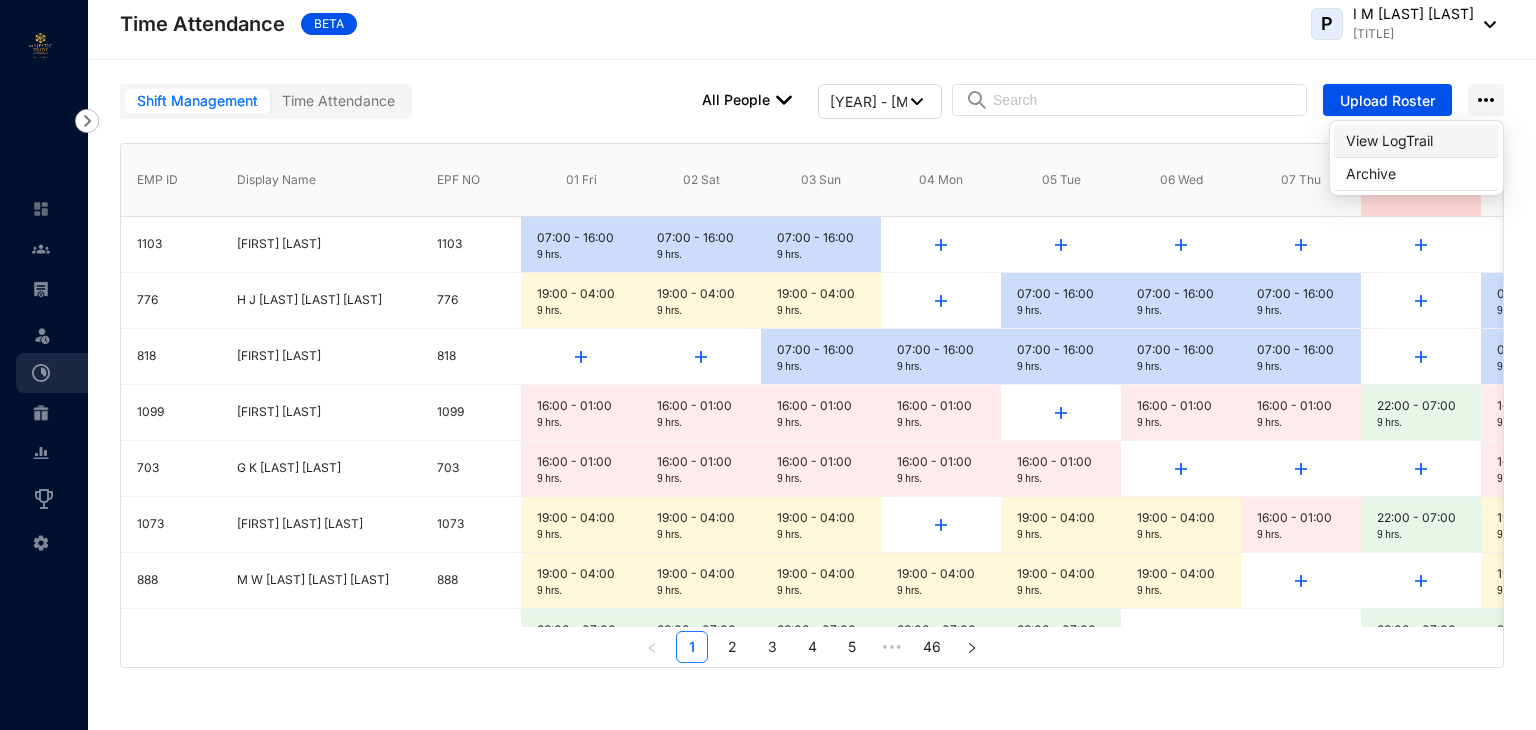 click on "View LogTrail" at bounding box center (1416, 141) 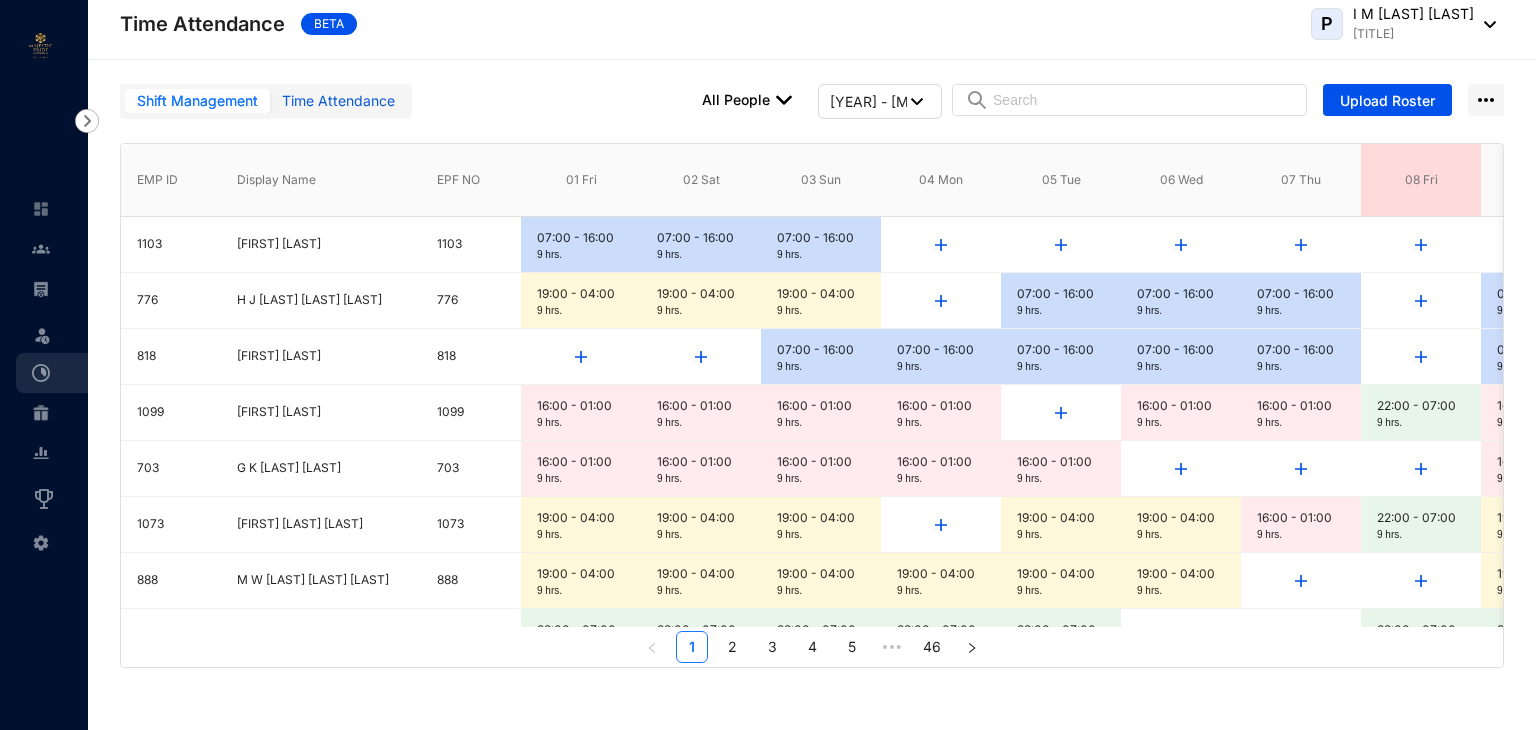 click on "Time Attendance" at bounding box center (338, 101) 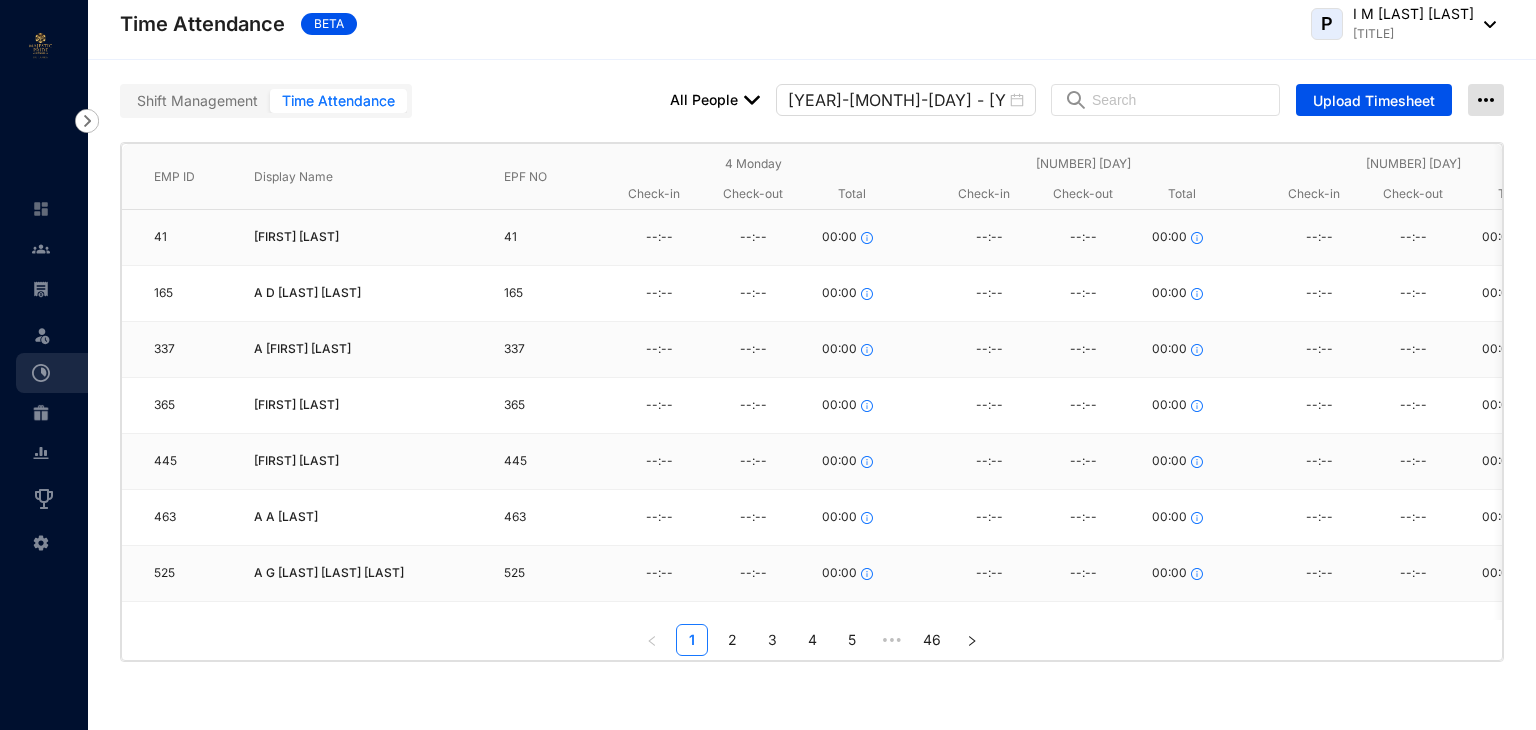 click at bounding box center (1486, 100) 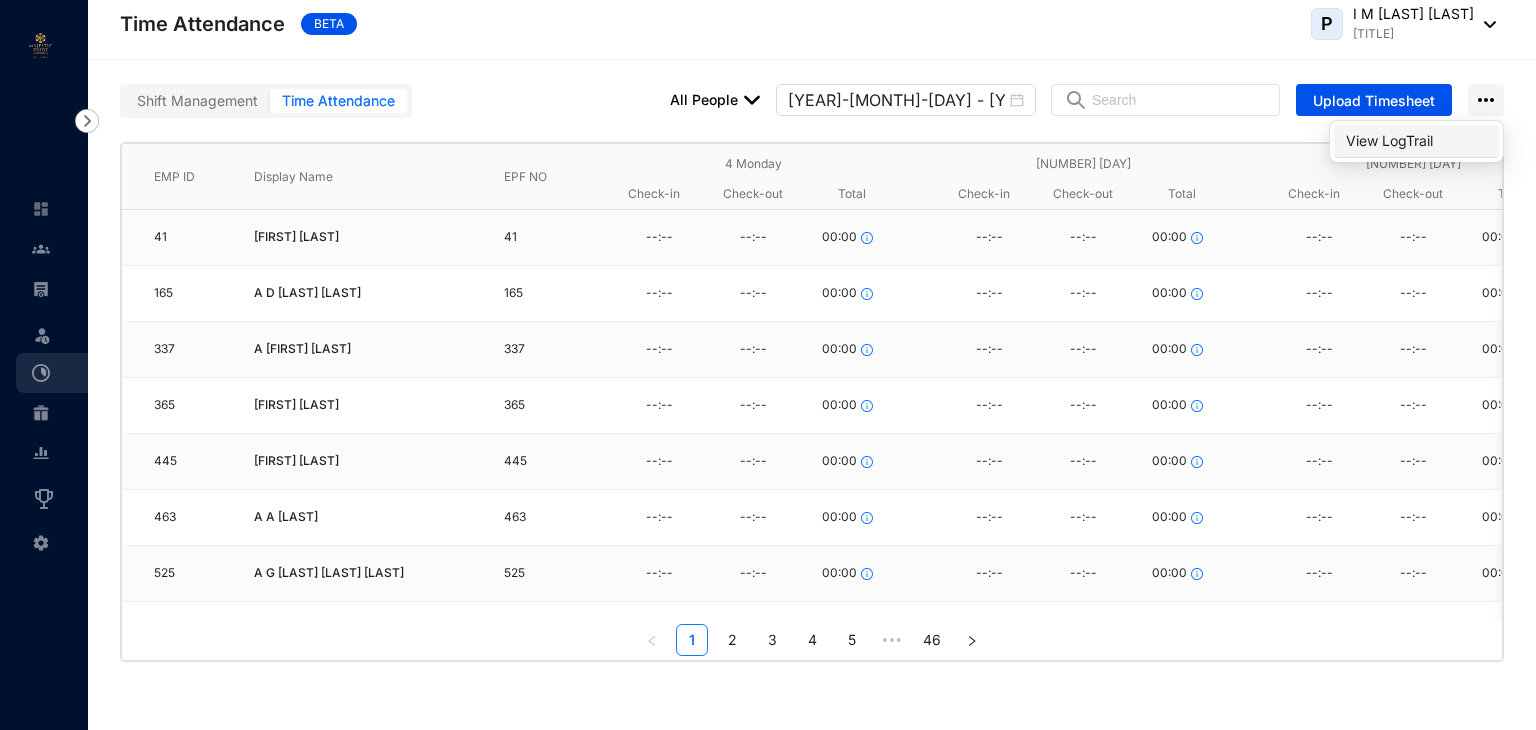click on "View LogTrail" at bounding box center [1416, 141] 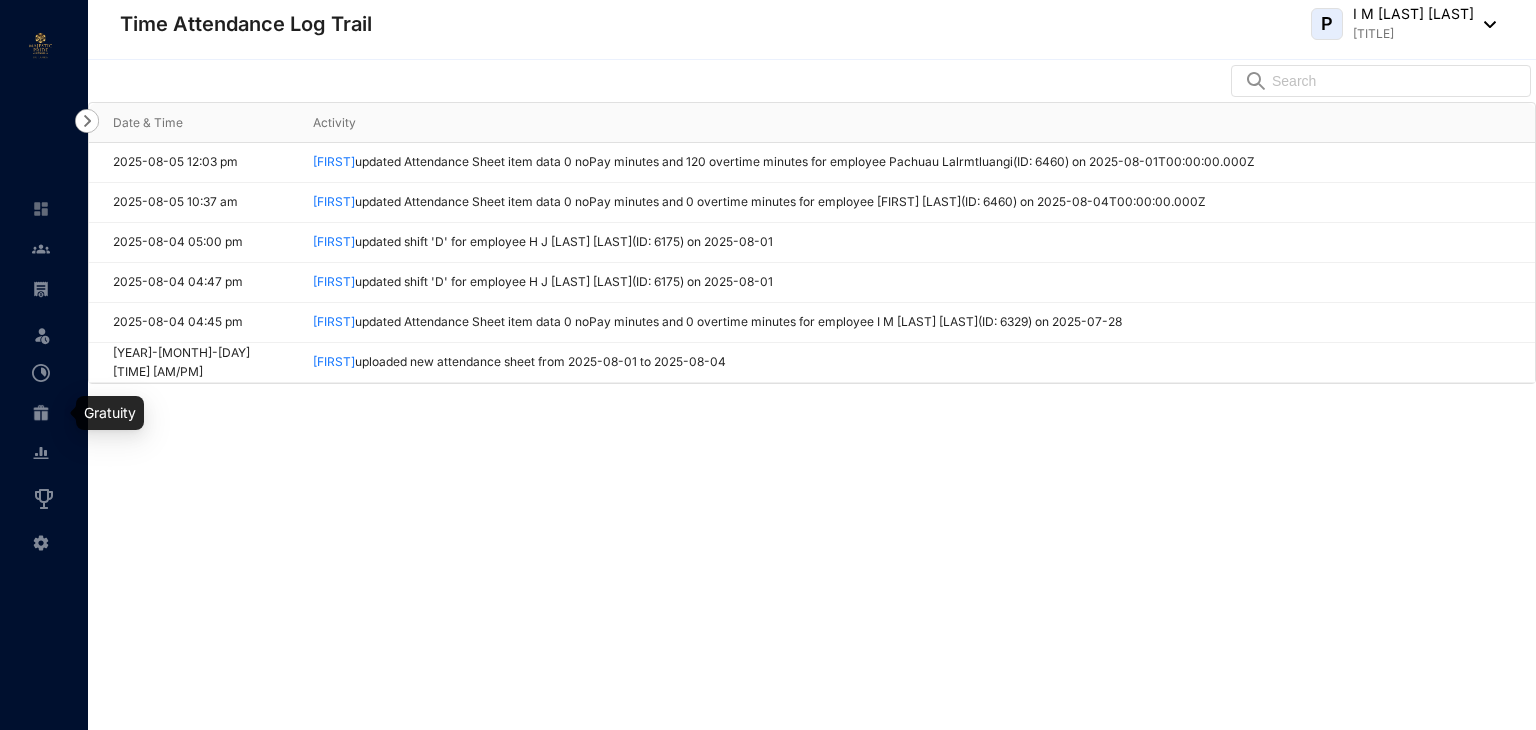 click at bounding box center (41, 373) 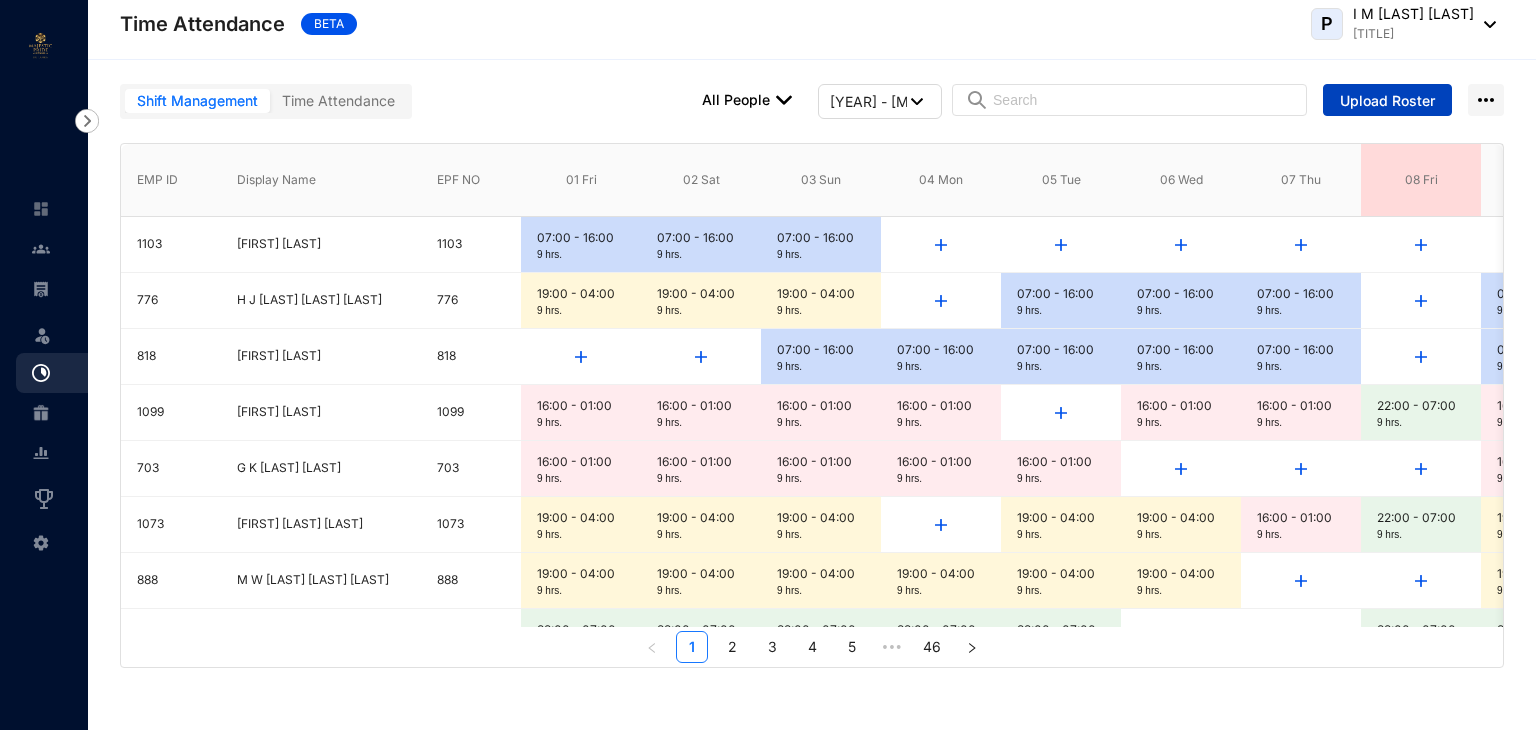 click on "Upload Roster" at bounding box center [1387, 101] 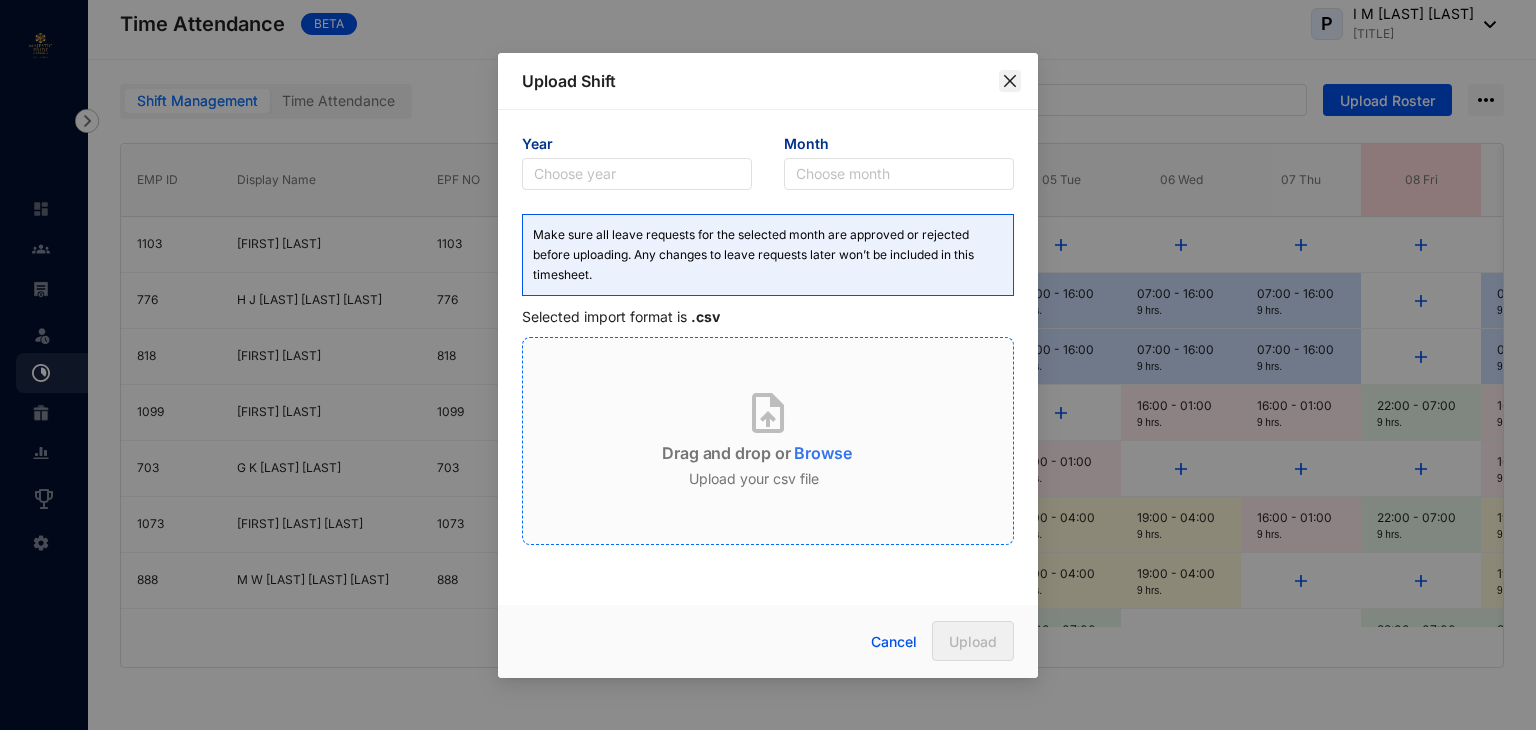 click 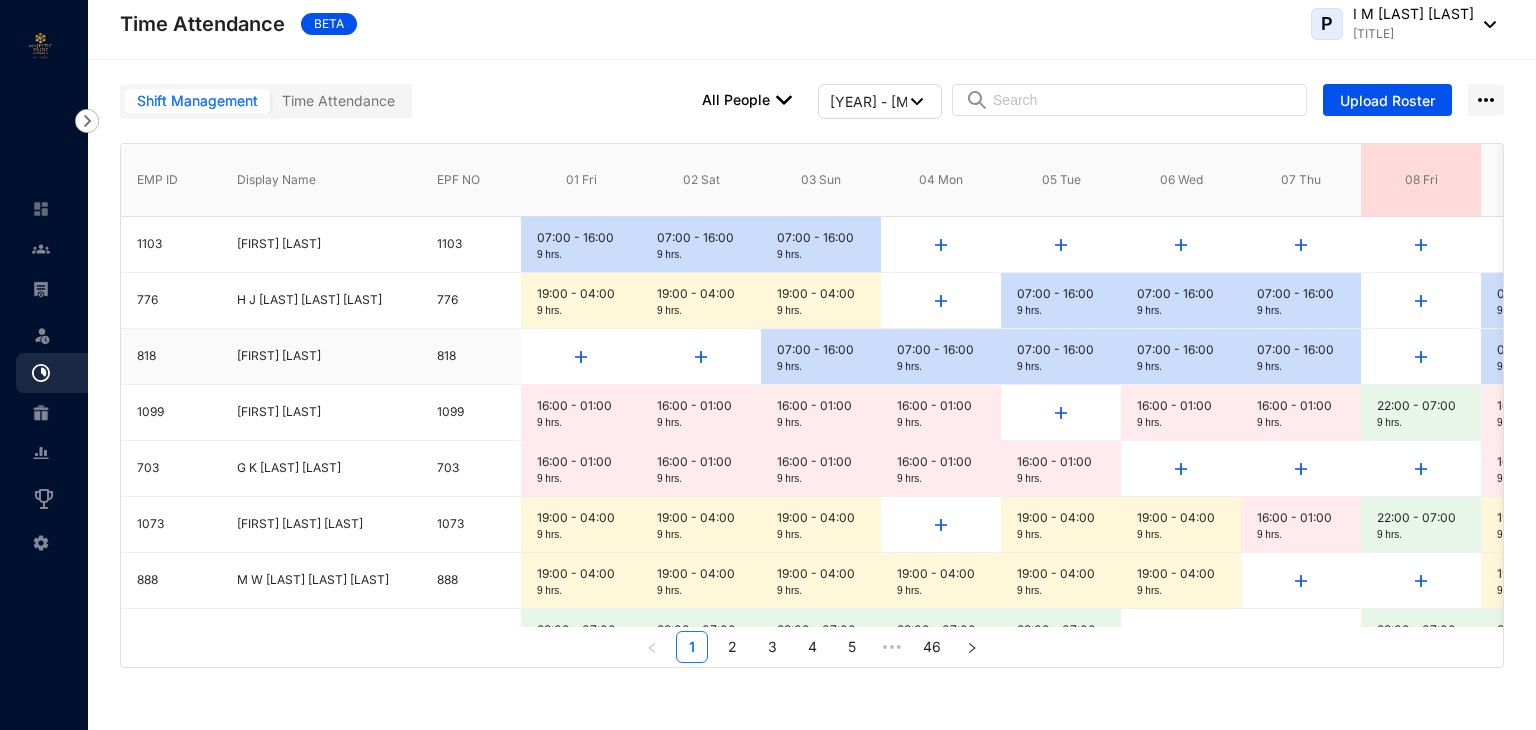 click on "9 hrs." at bounding box center (821, 367) 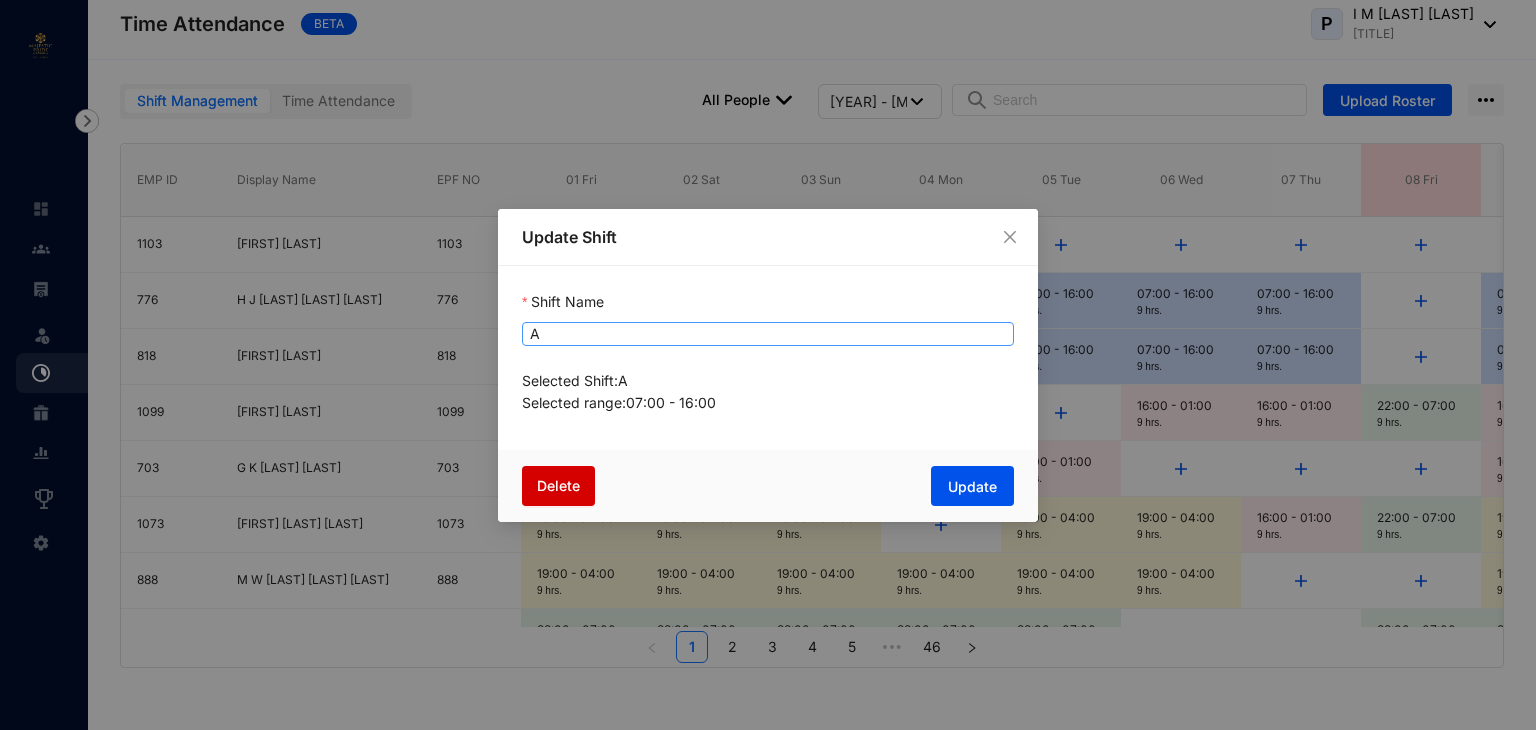 click on "A" at bounding box center [768, 334] 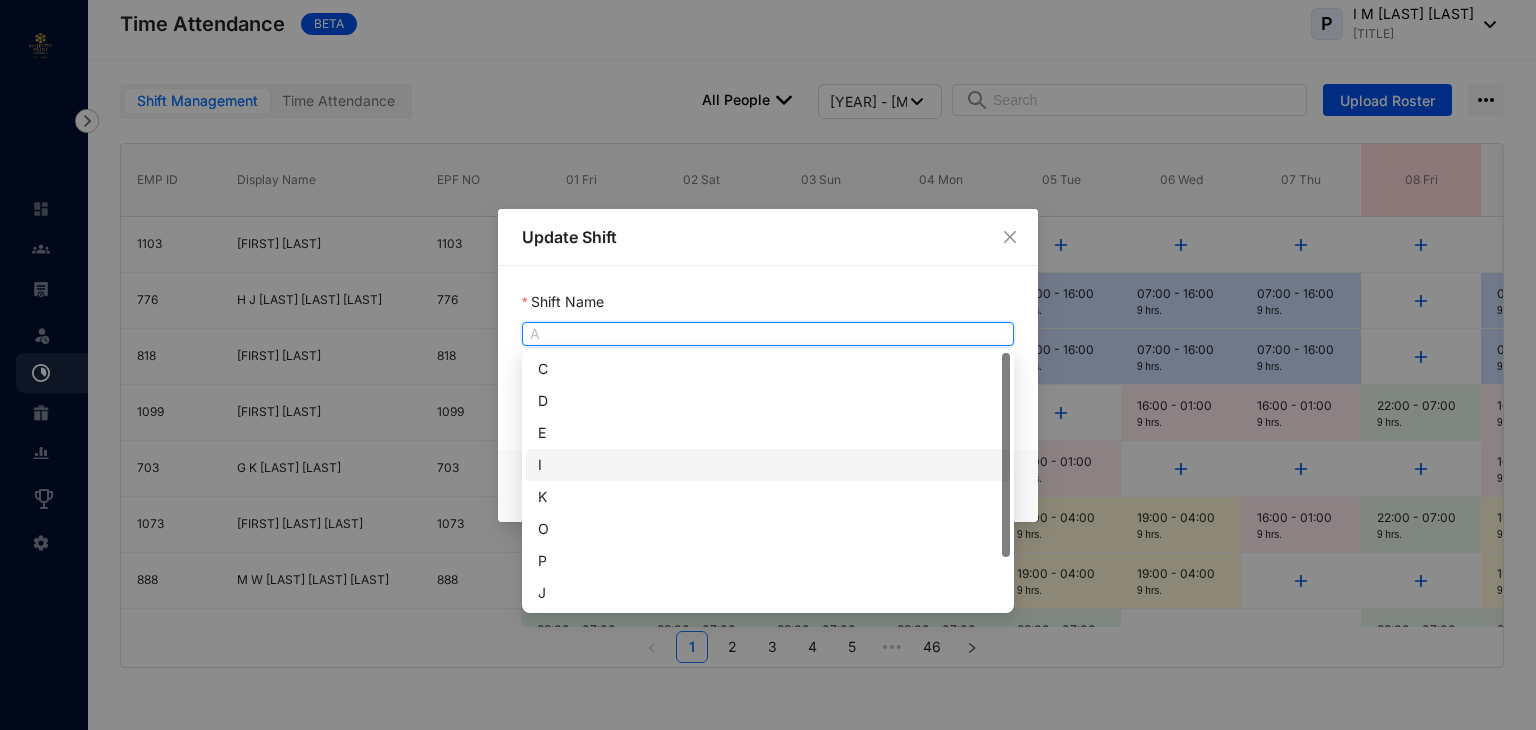 scroll, scrollTop: 0, scrollLeft: 0, axis: both 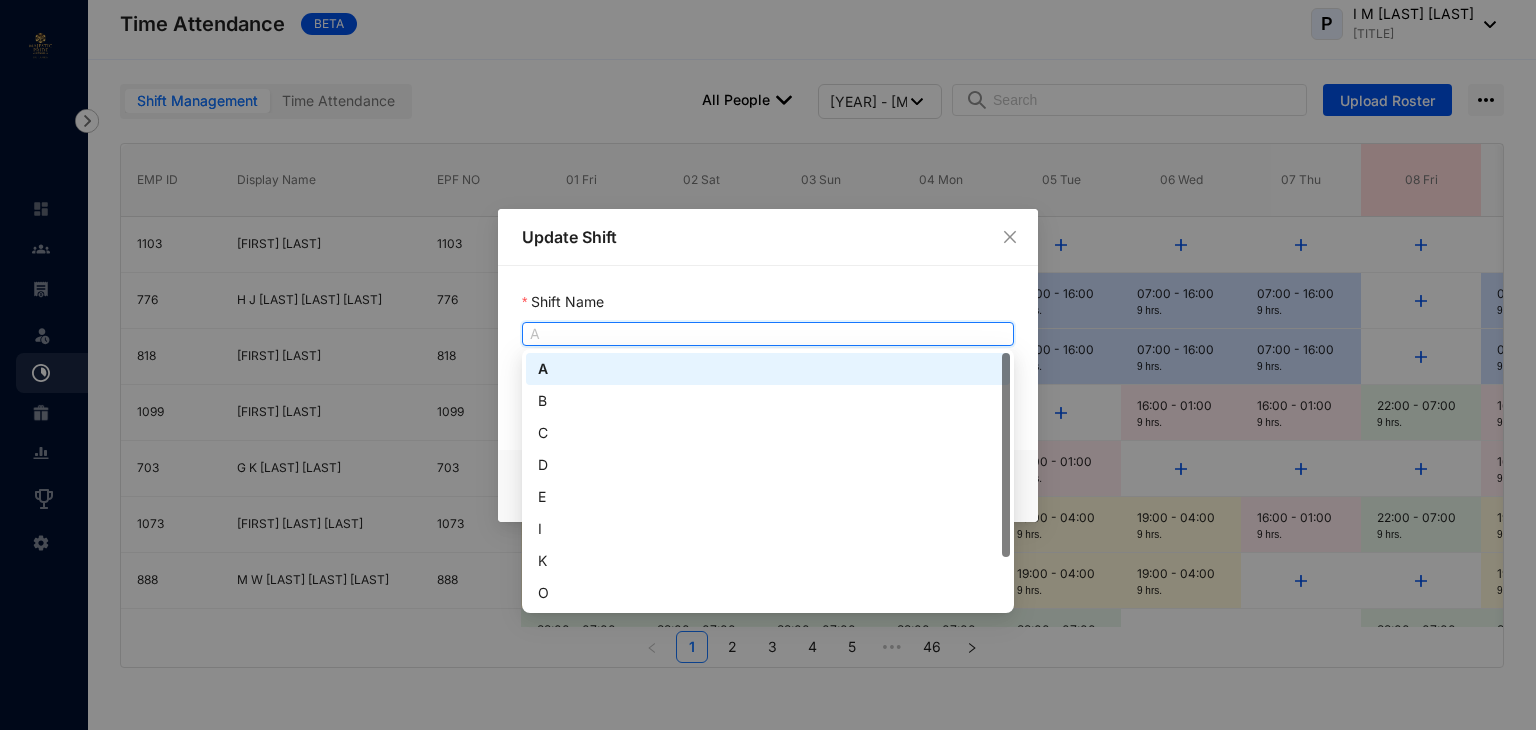 click on "A" at bounding box center (768, 334) 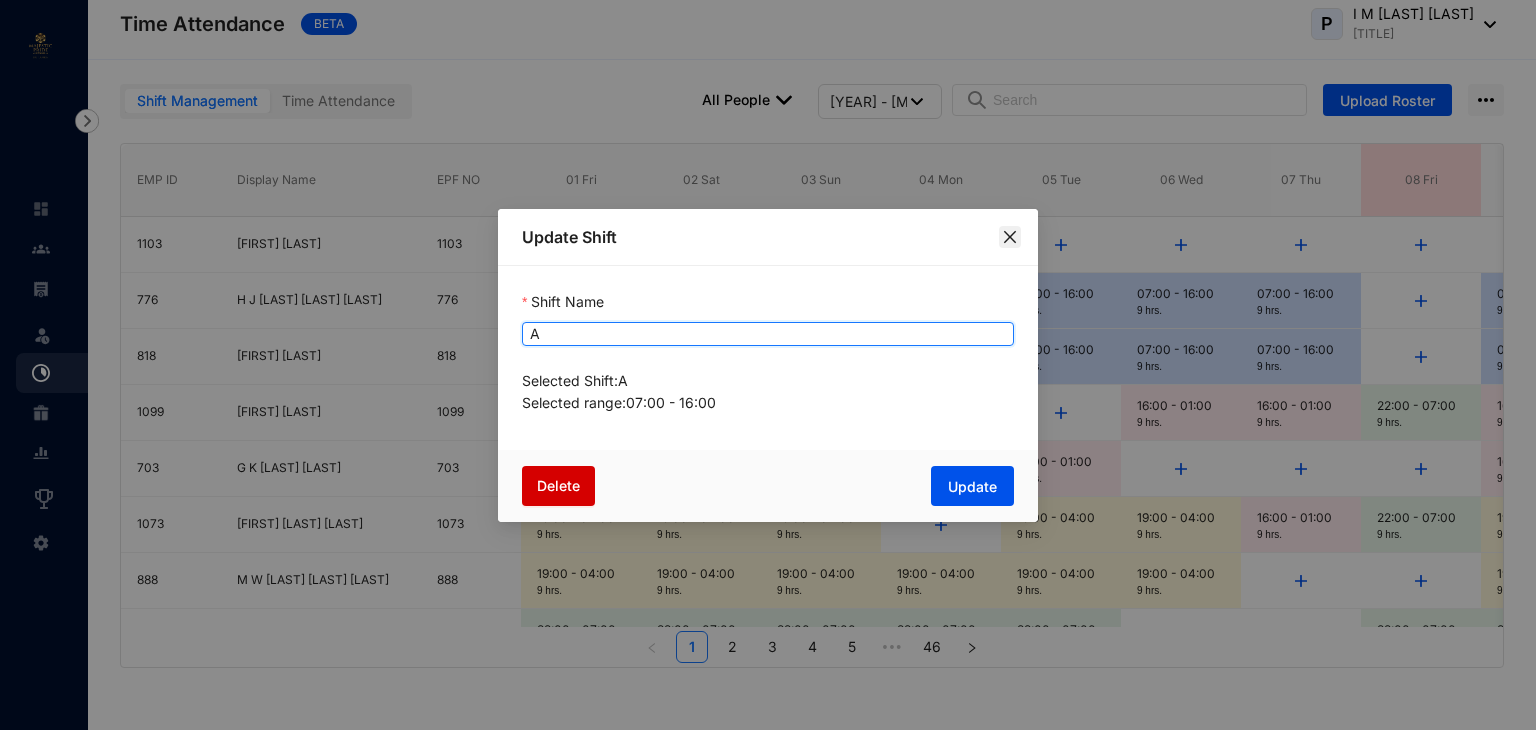 click 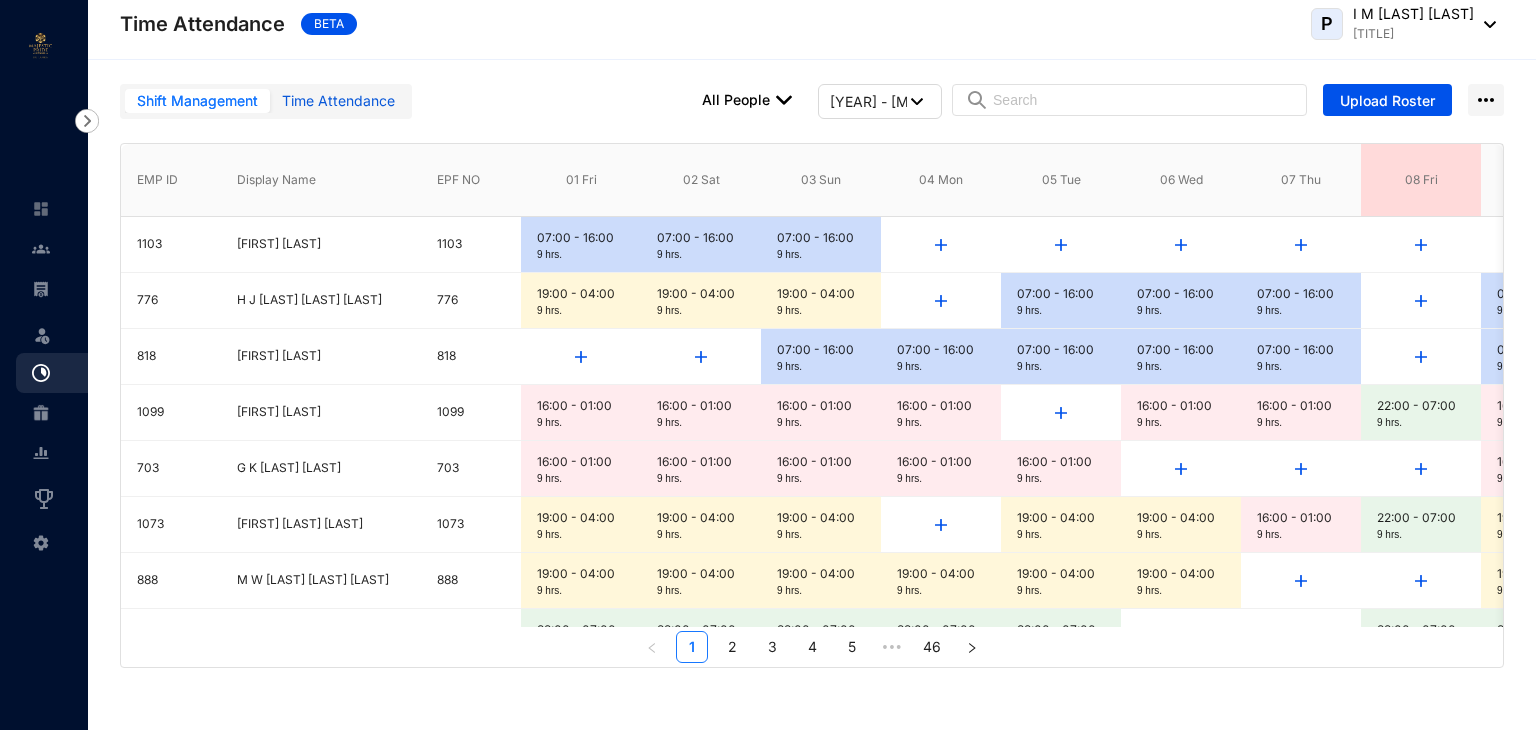 click on "Time Attendance" at bounding box center [338, 101] 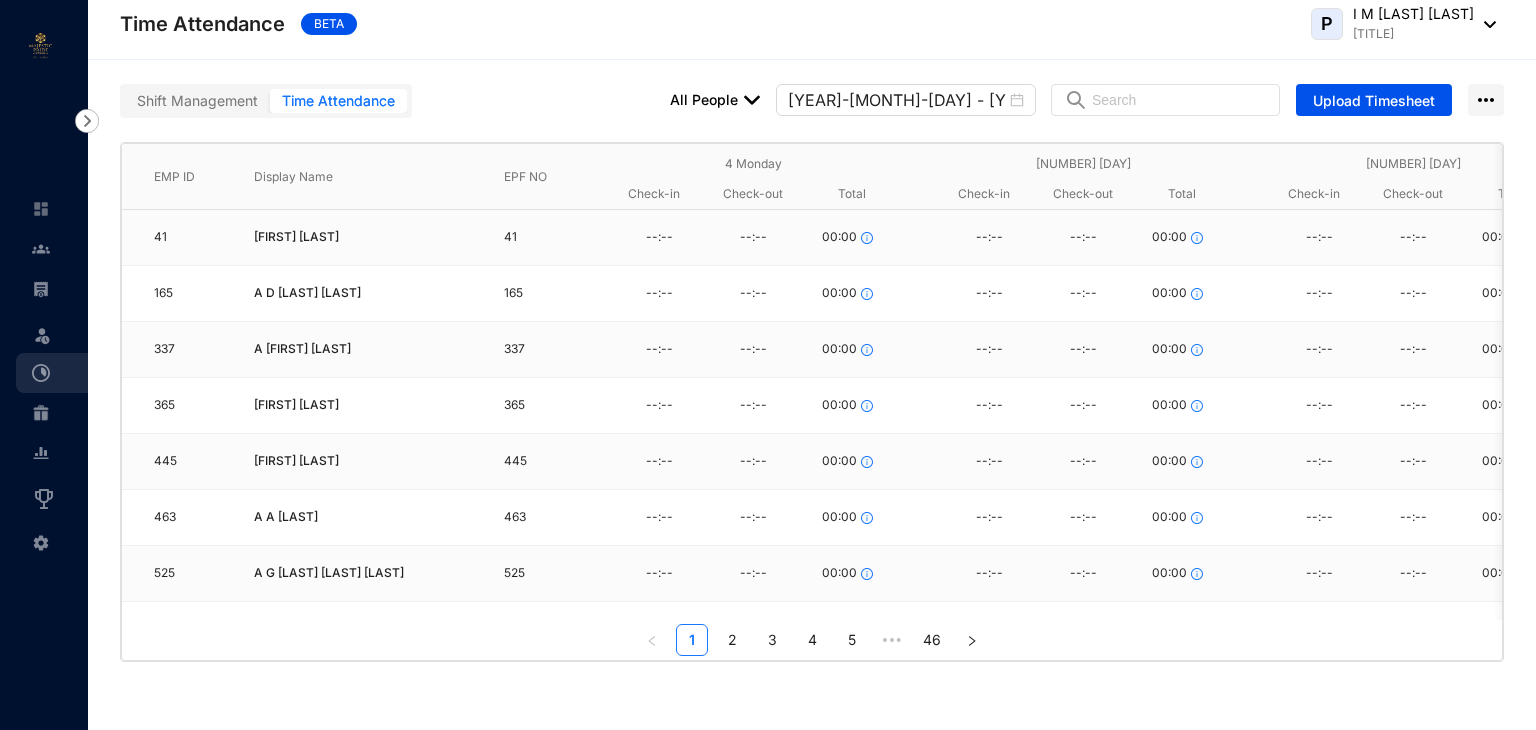 scroll, scrollTop: 0, scrollLeft: 470, axis: horizontal 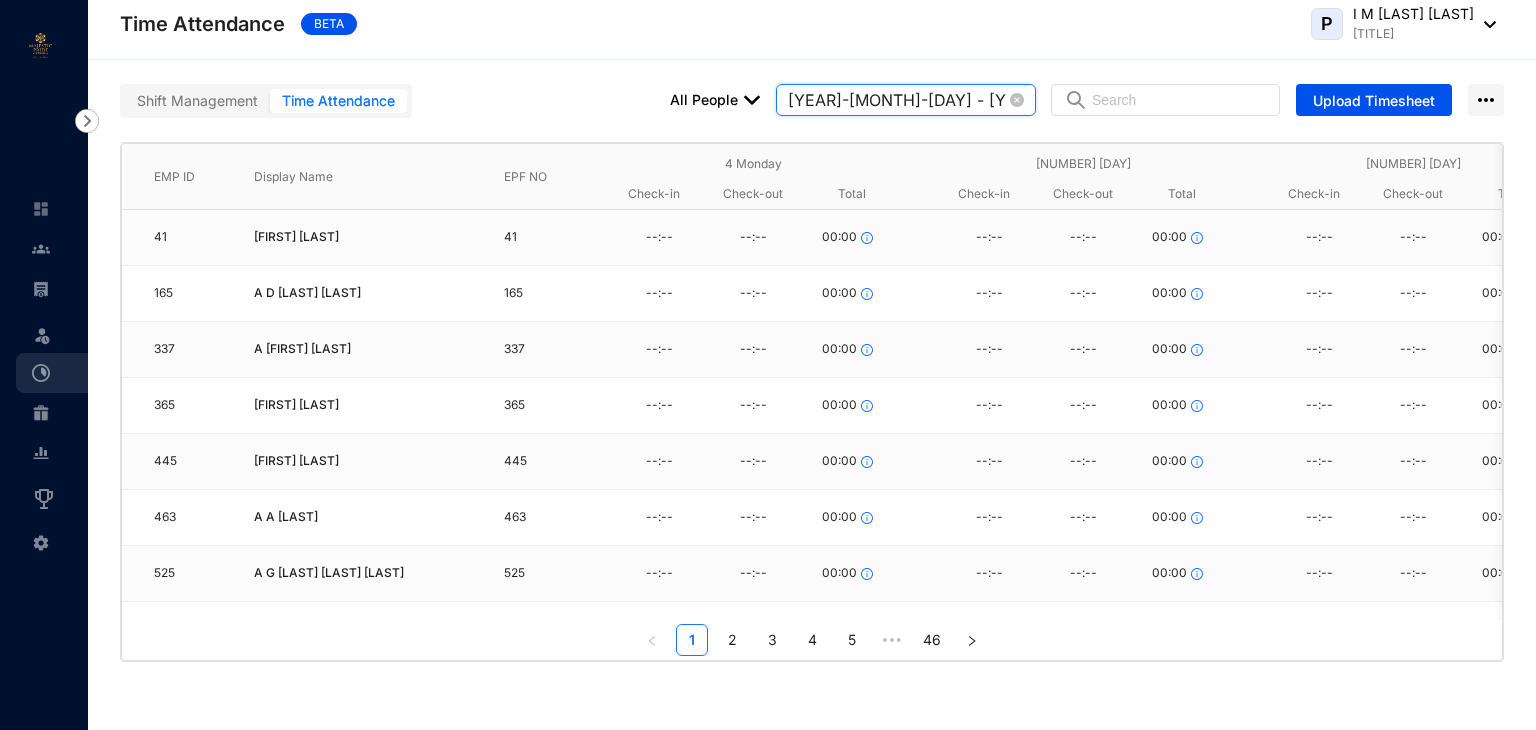 drag, startPoint x: 976, startPoint y: 102, endPoint x: 969, endPoint y: 114, distance: 13.892444 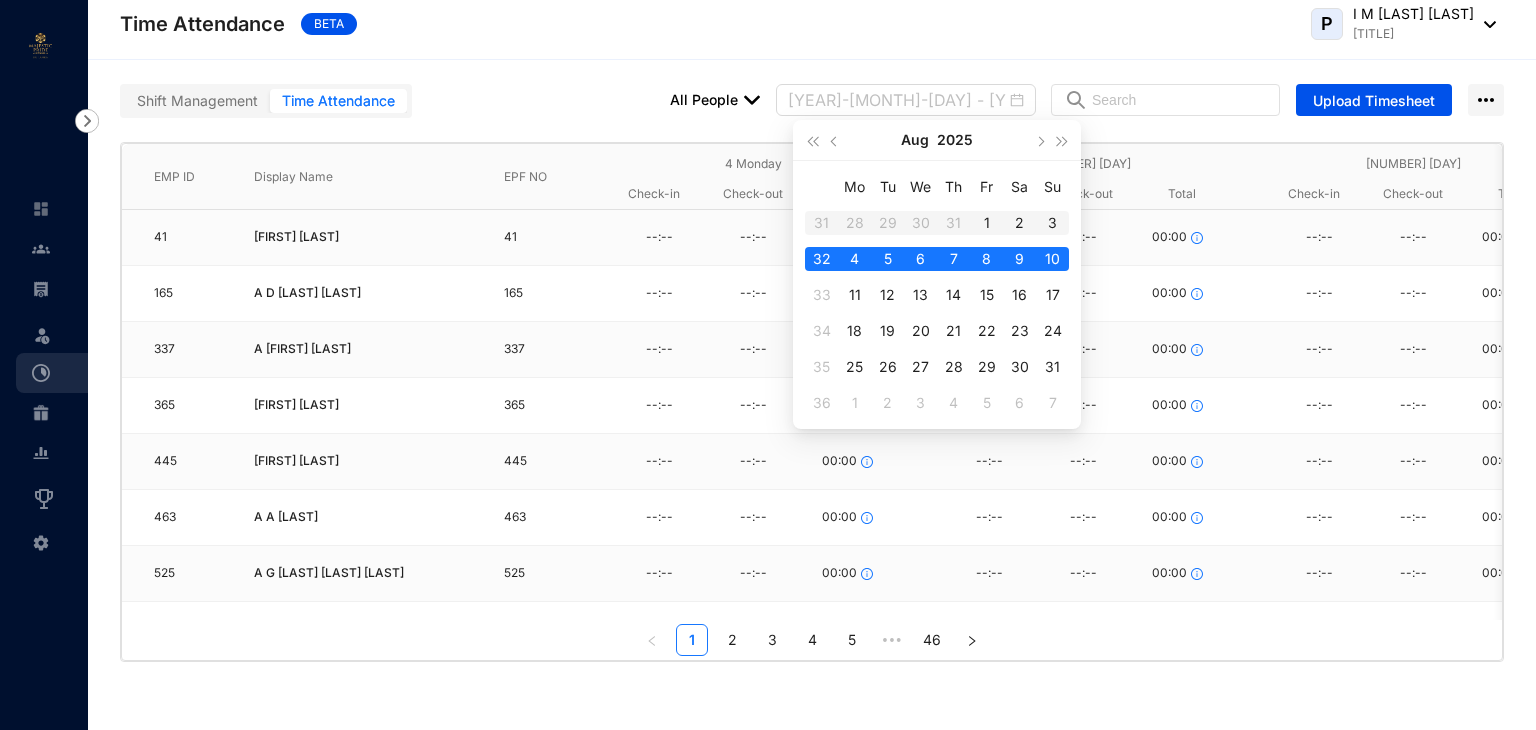 drag, startPoint x: 815, startPoint y: 215, endPoint x: 814, endPoint y: 266, distance: 51.009804 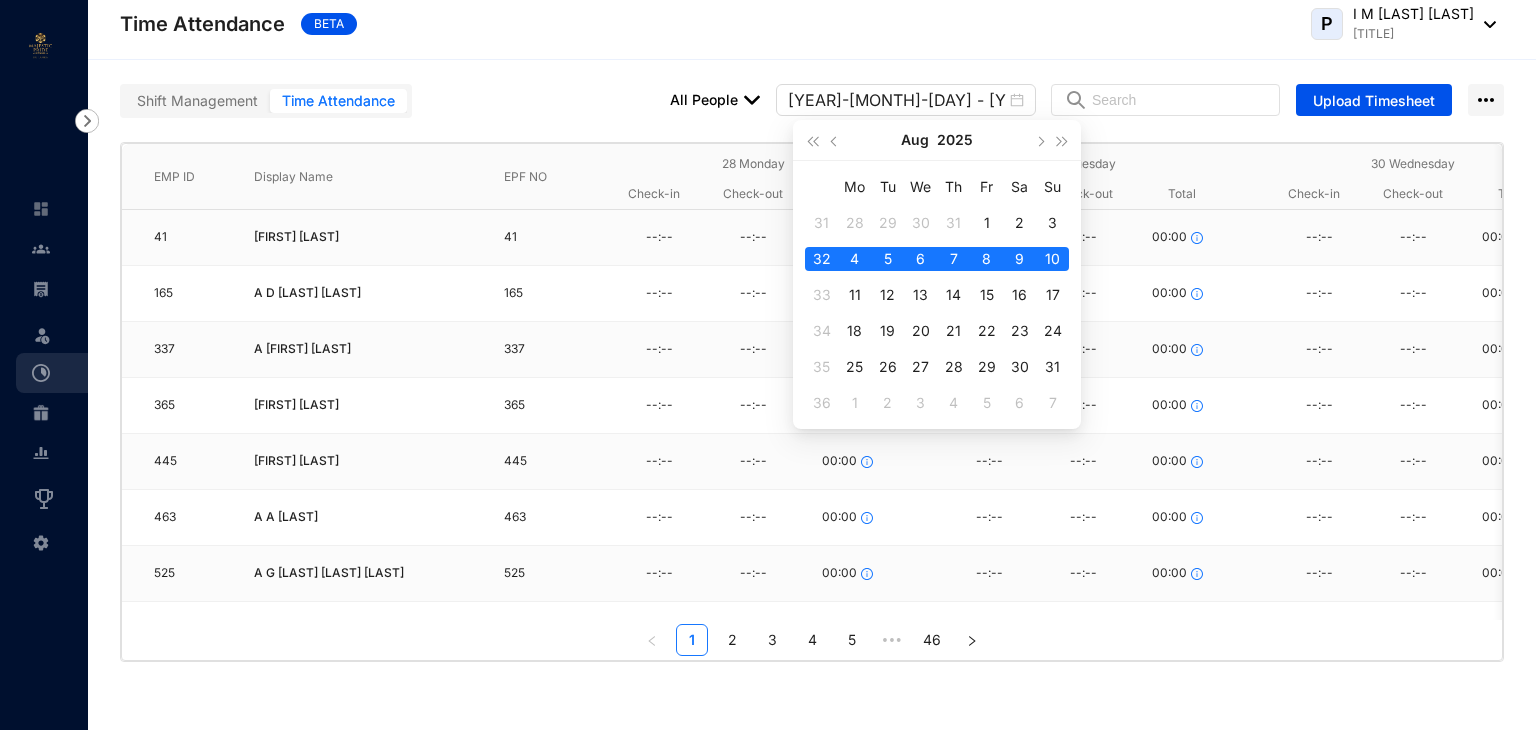 type on "[YEAR]-[MONTH]-[DAY] - [YEAR]-[MONTH]-[DAY]" 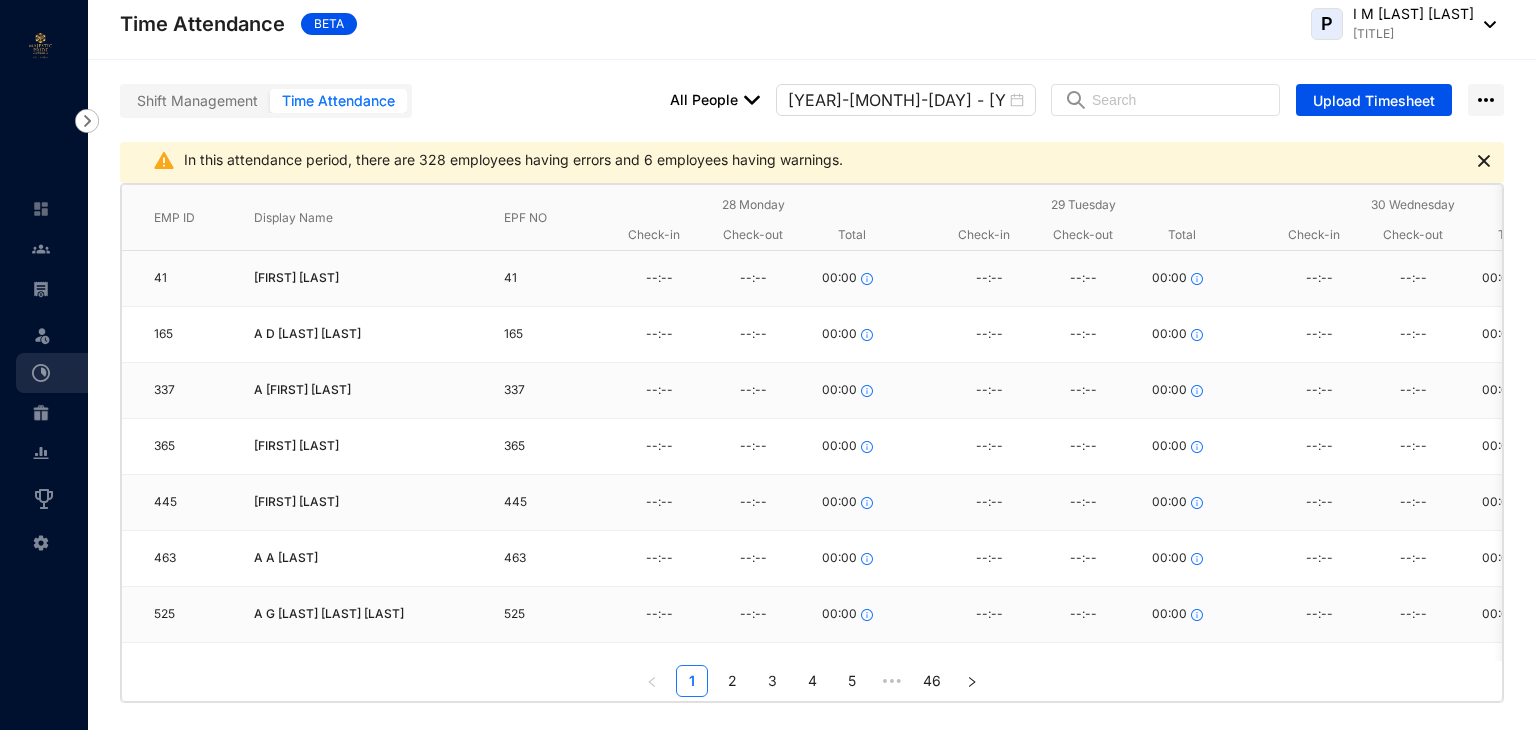 scroll, scrollTop: 0, scrollLeft: 32, axis: horizontal 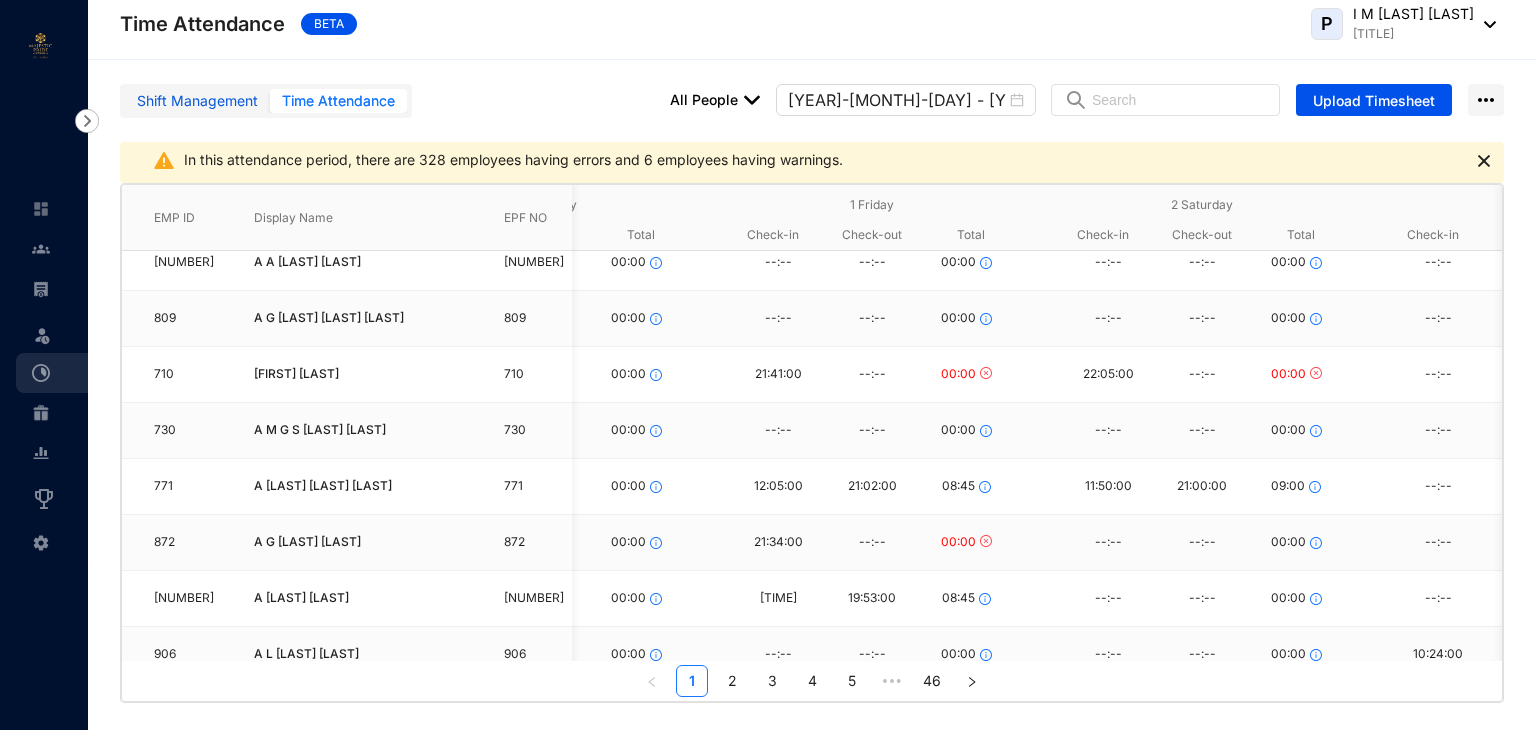 click on "Shift Management" at bounding box center [197, 101] 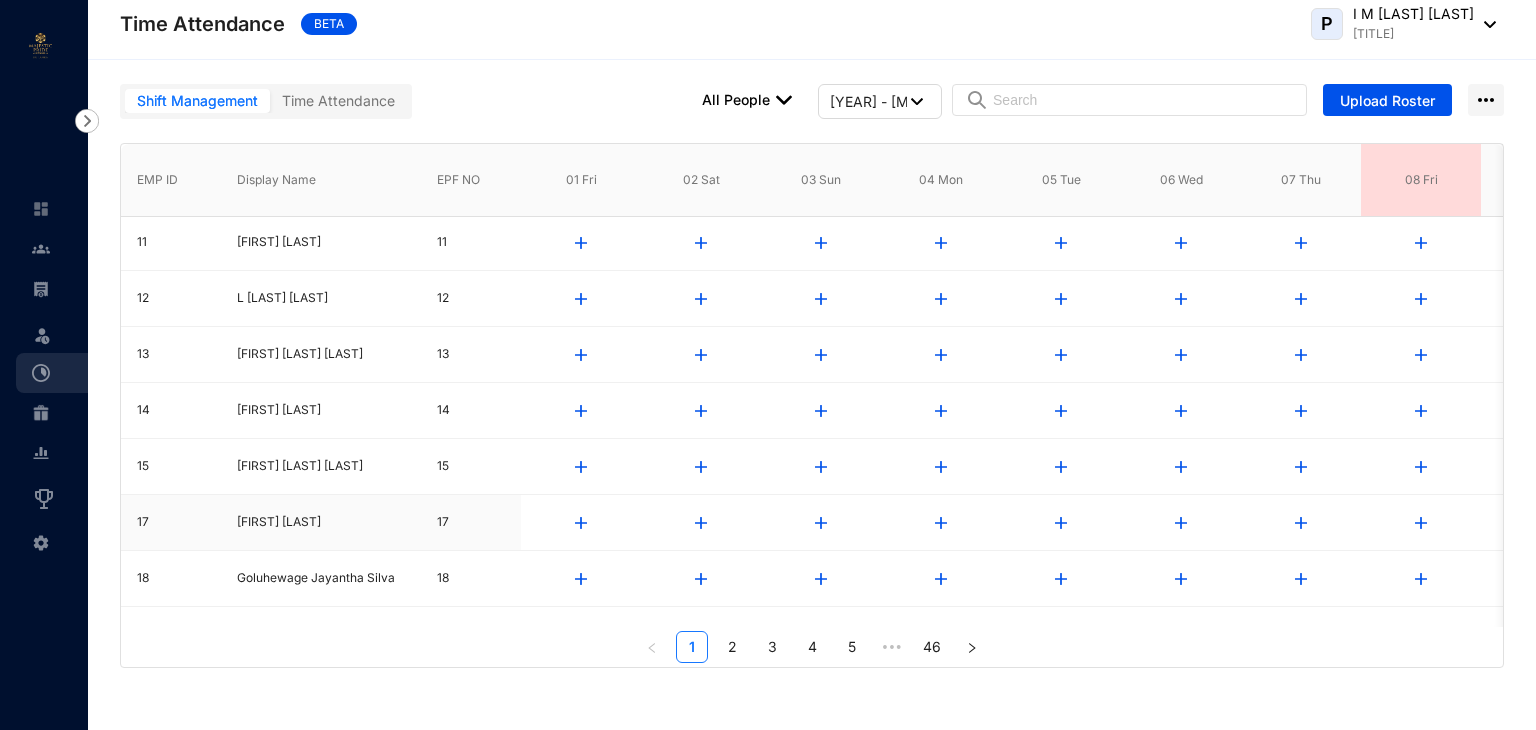scroll, scrollTop: 724, scrollLeft: 0, axis: vertical 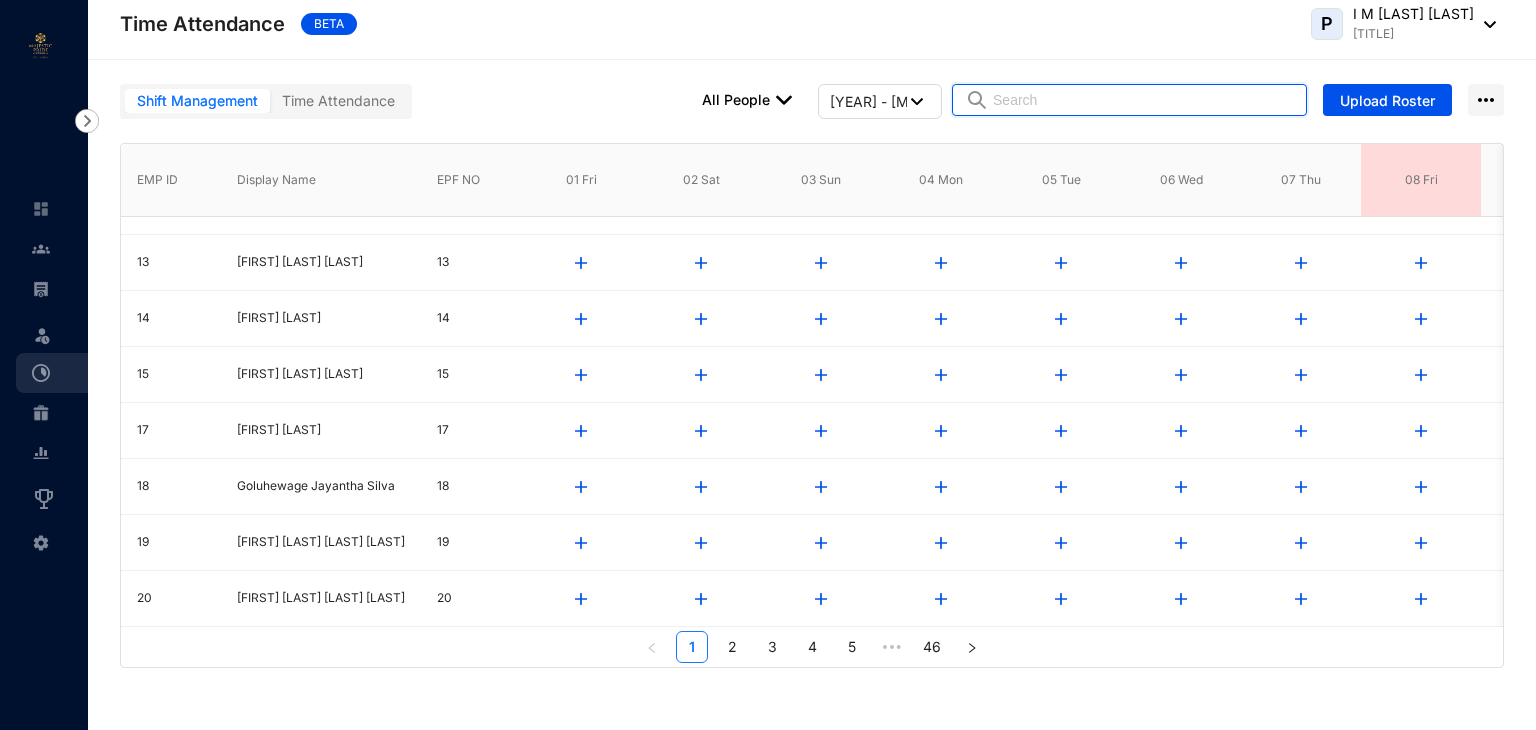 click at bounding box center (1143, 100) 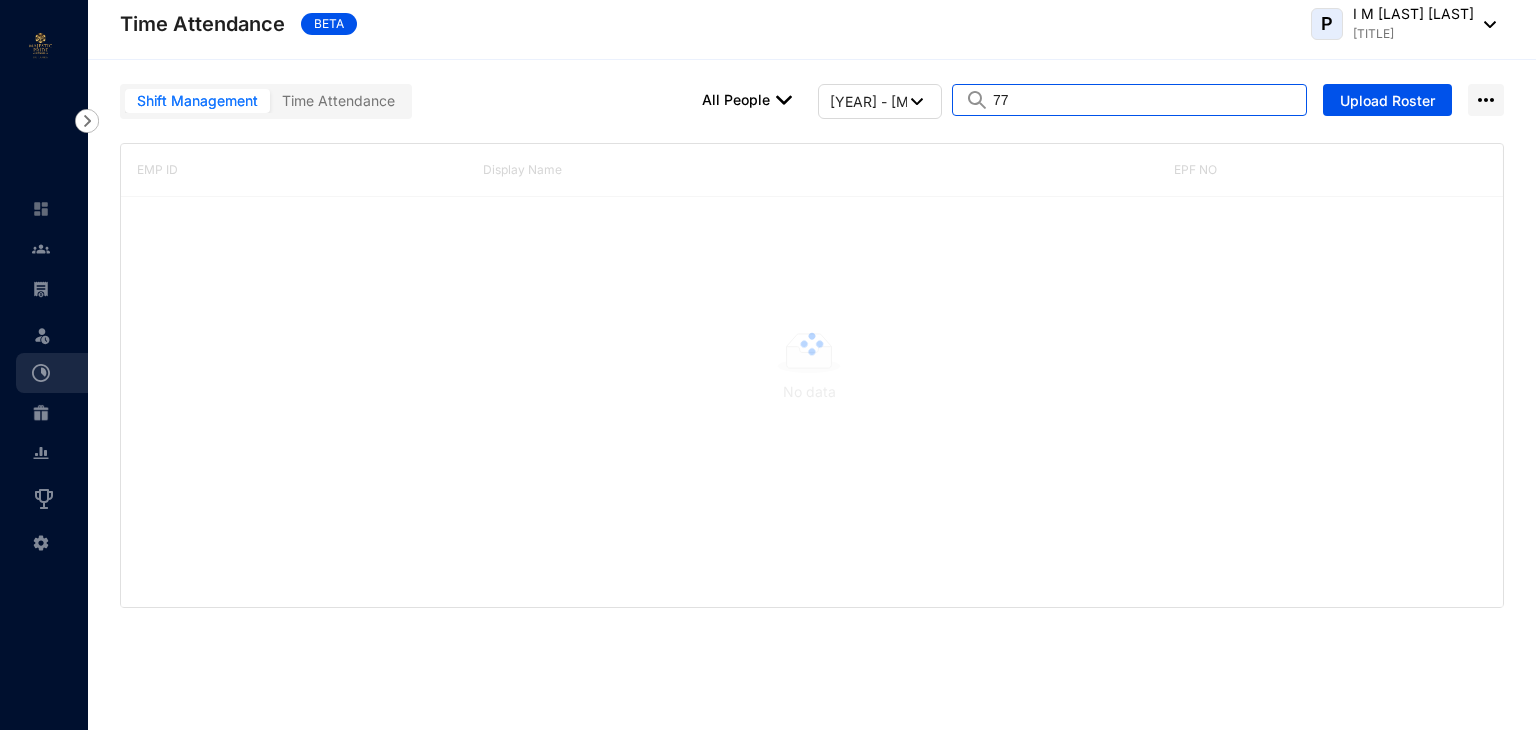 scroll, scrollTop: 0, scrollLeft: 0, axis: both 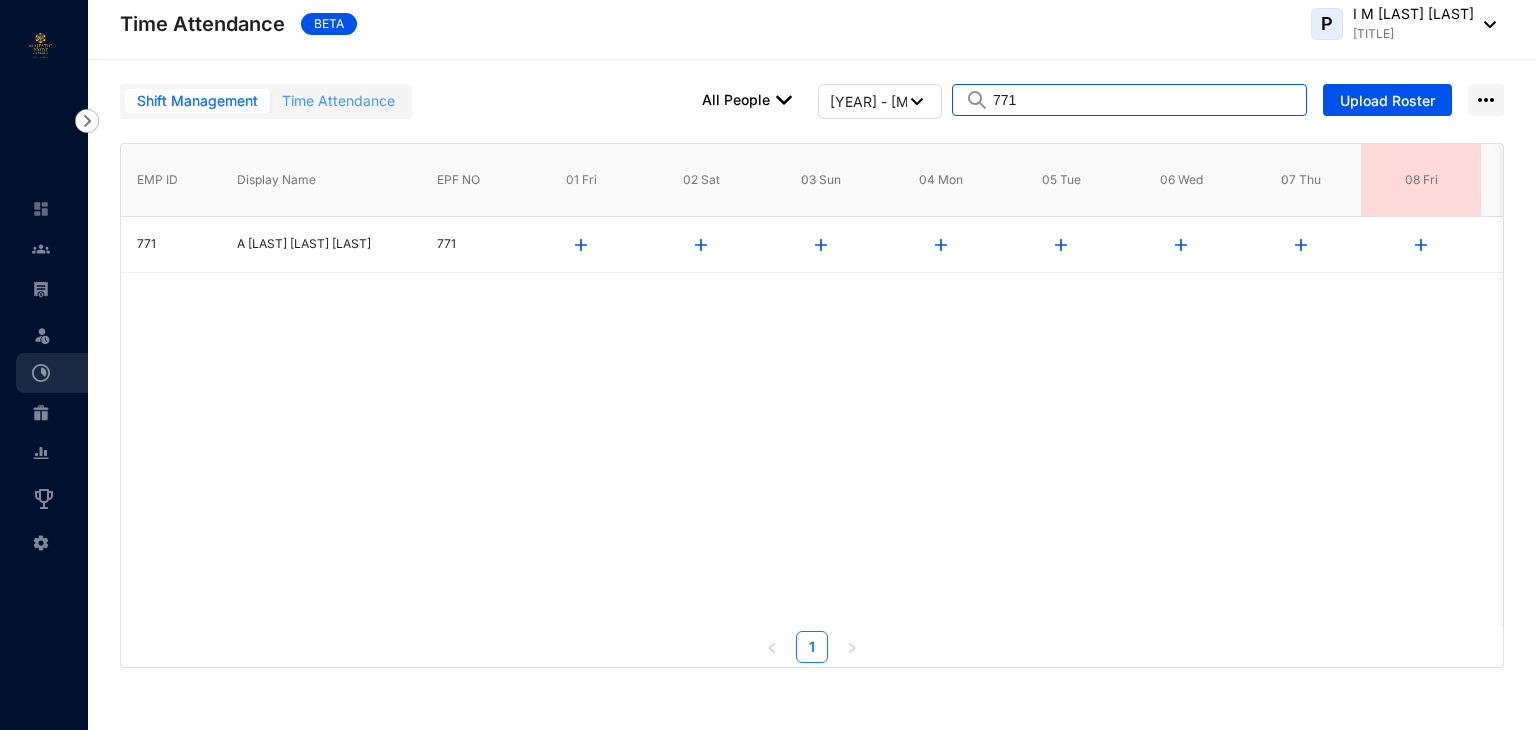 type on "771" 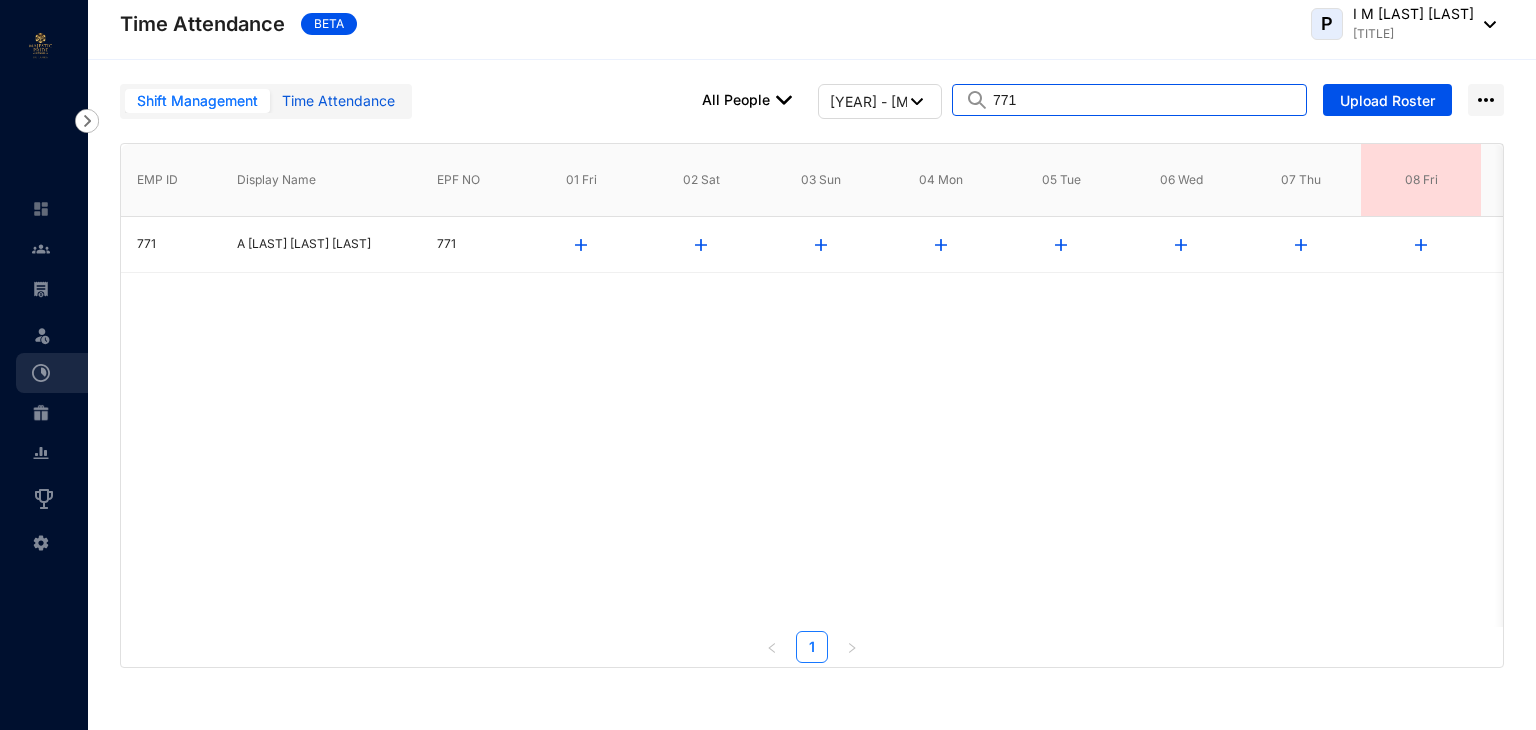 click on "Time Attendance" at bounding box center (338, 101) 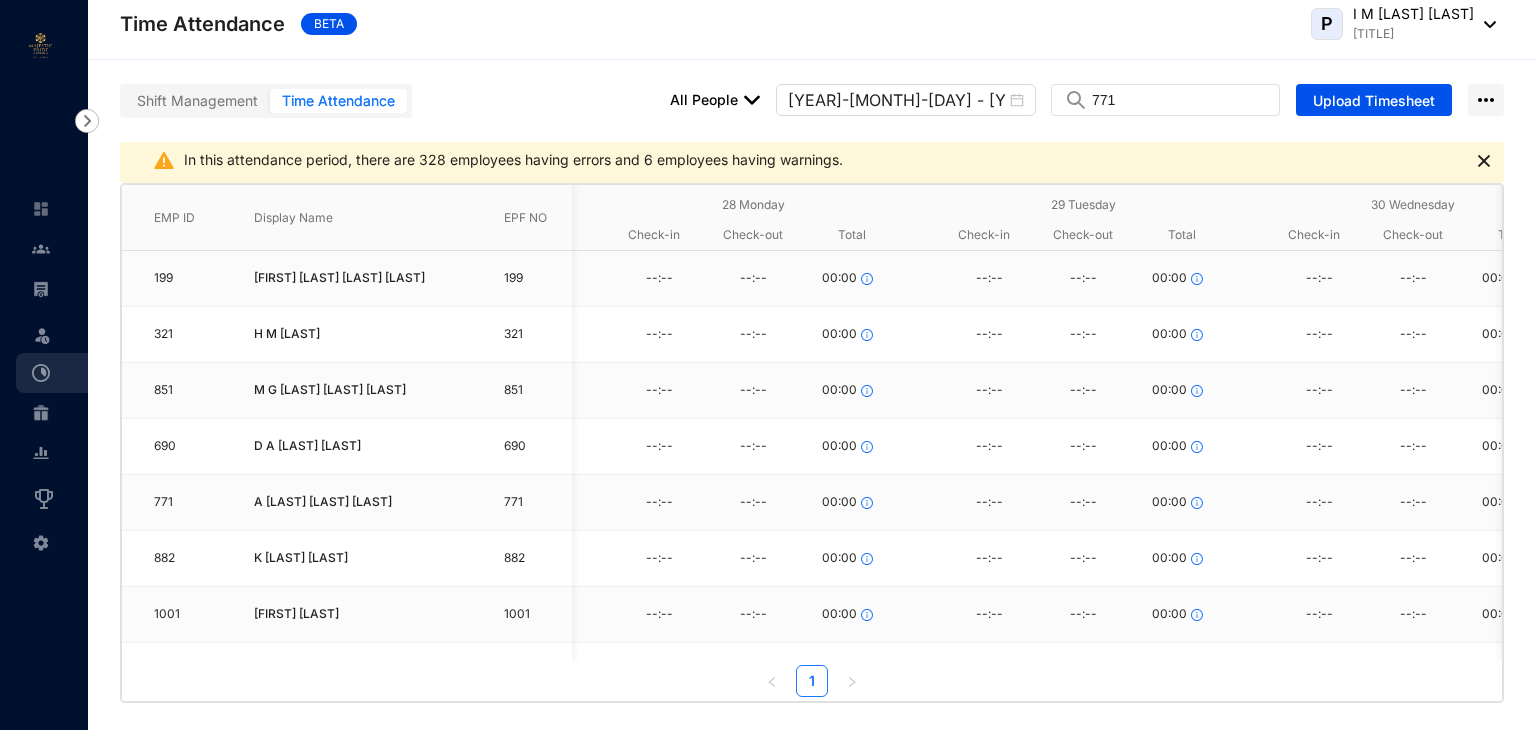 scroll, scrollTop: 0, scrollLeft: 728, axis: horizontal 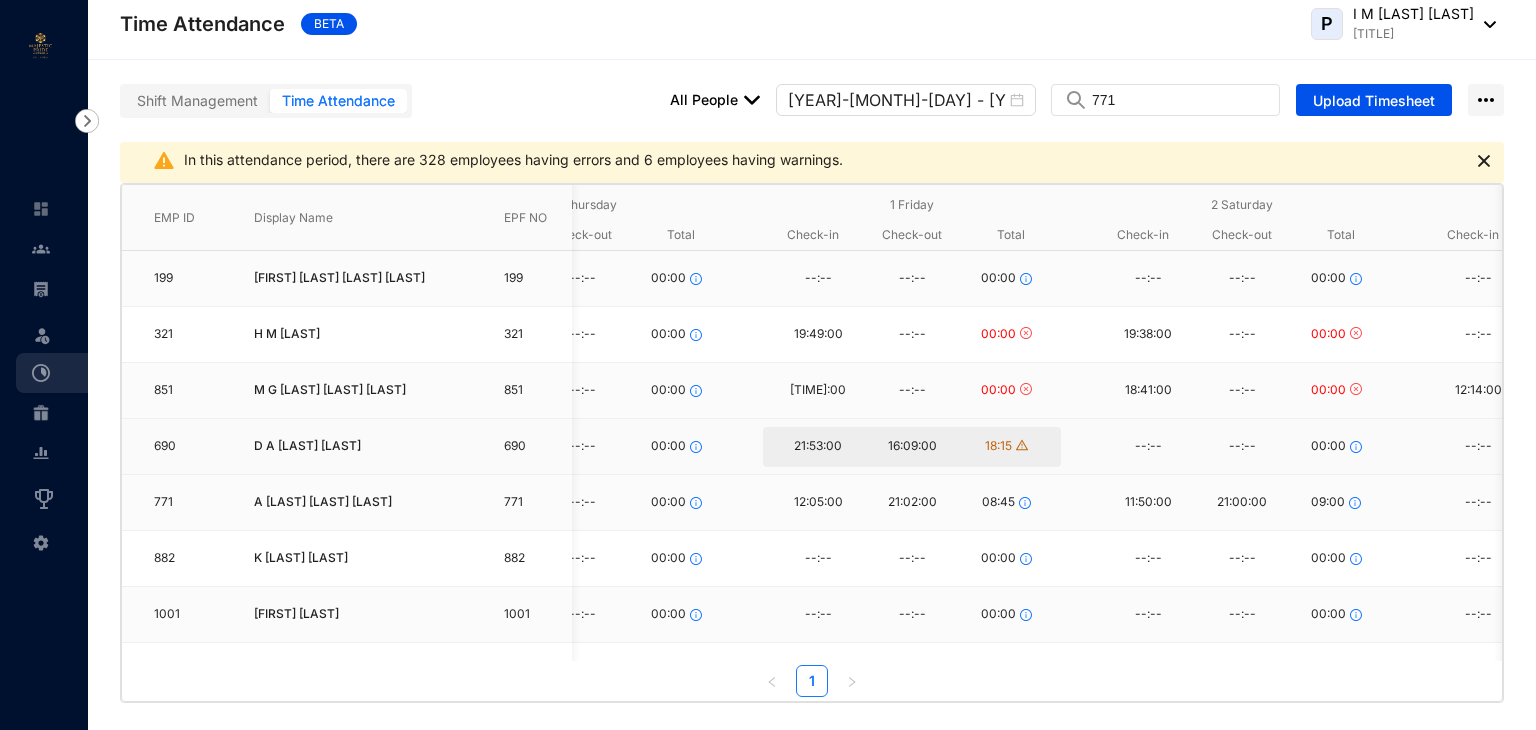 click on "16:09:00" at bounding box center (912, 447) 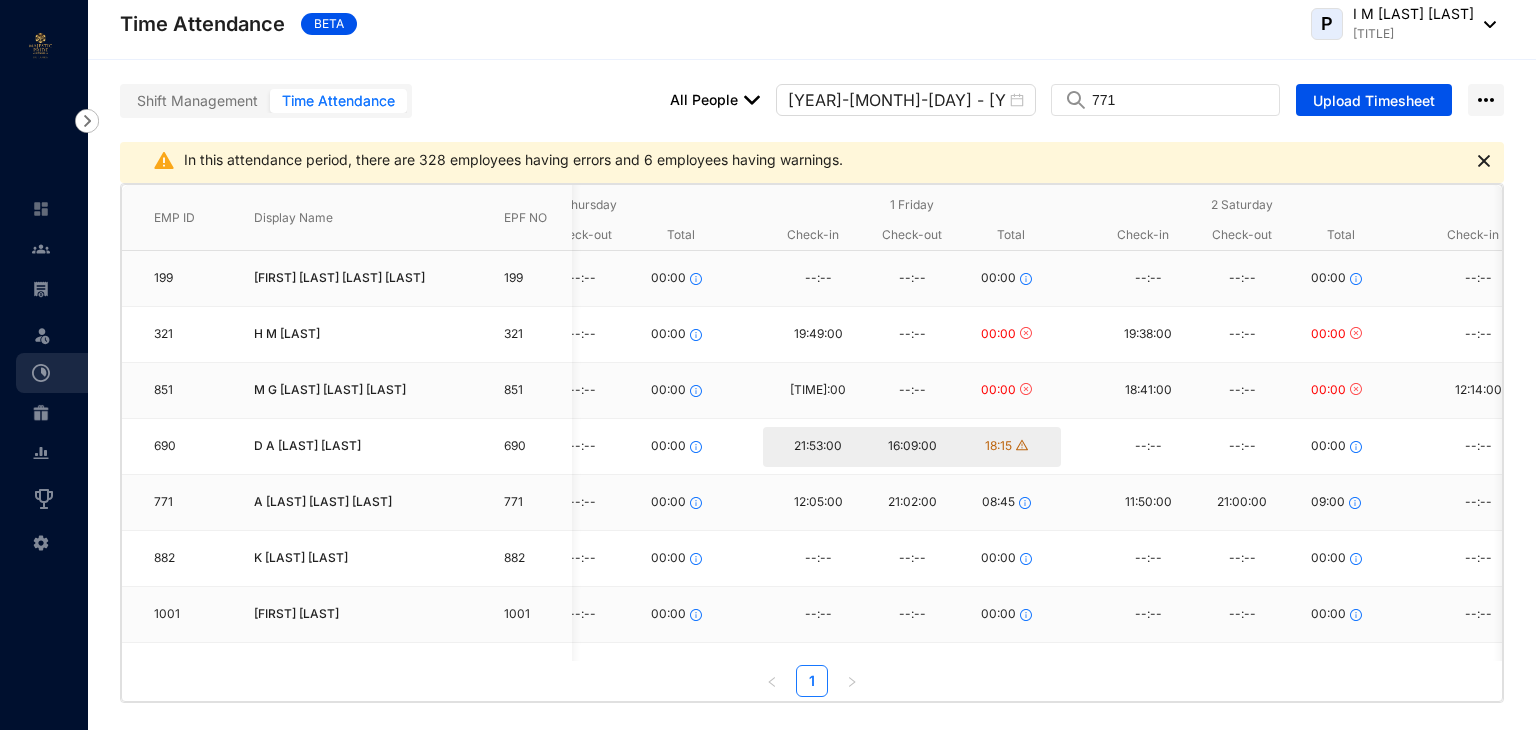 type on "[TIME]" 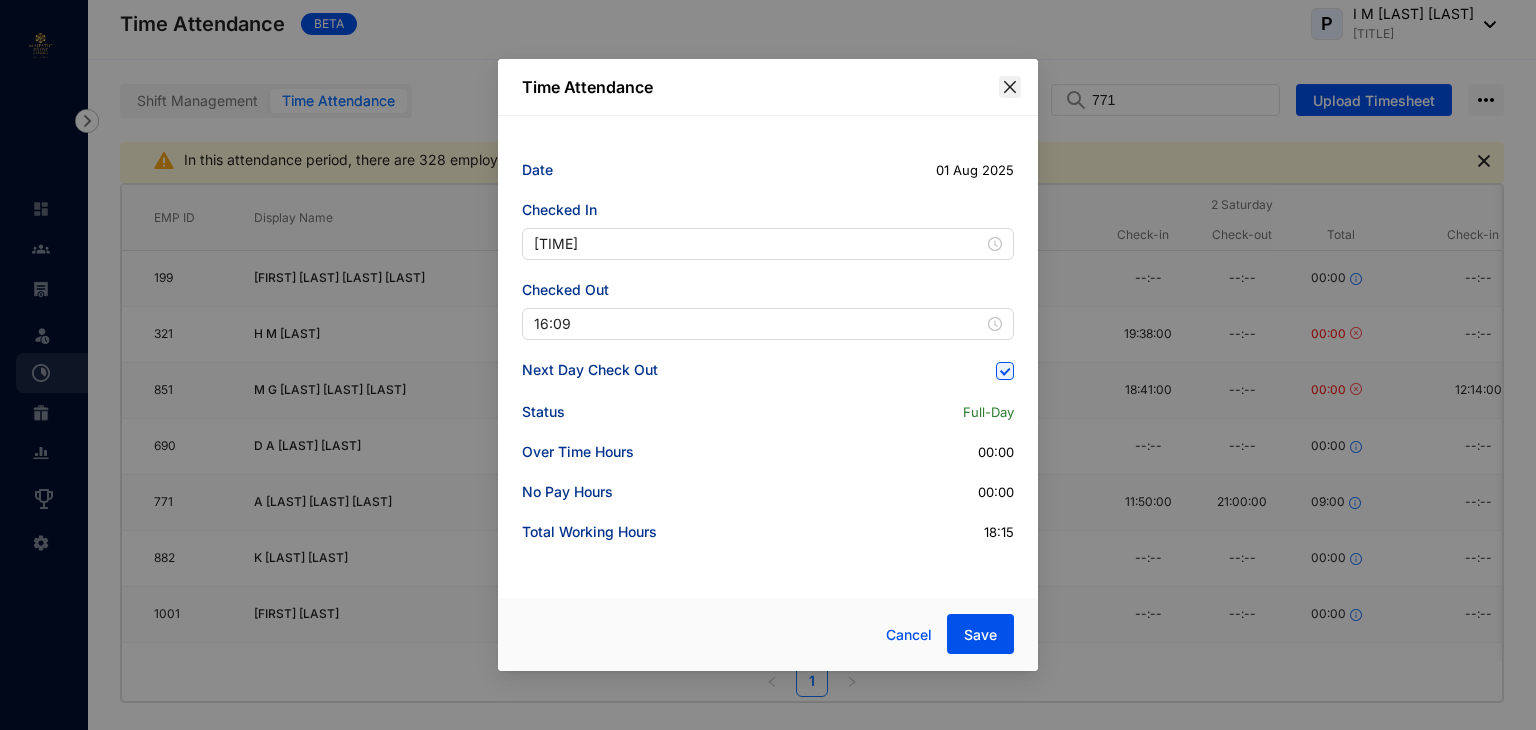 click 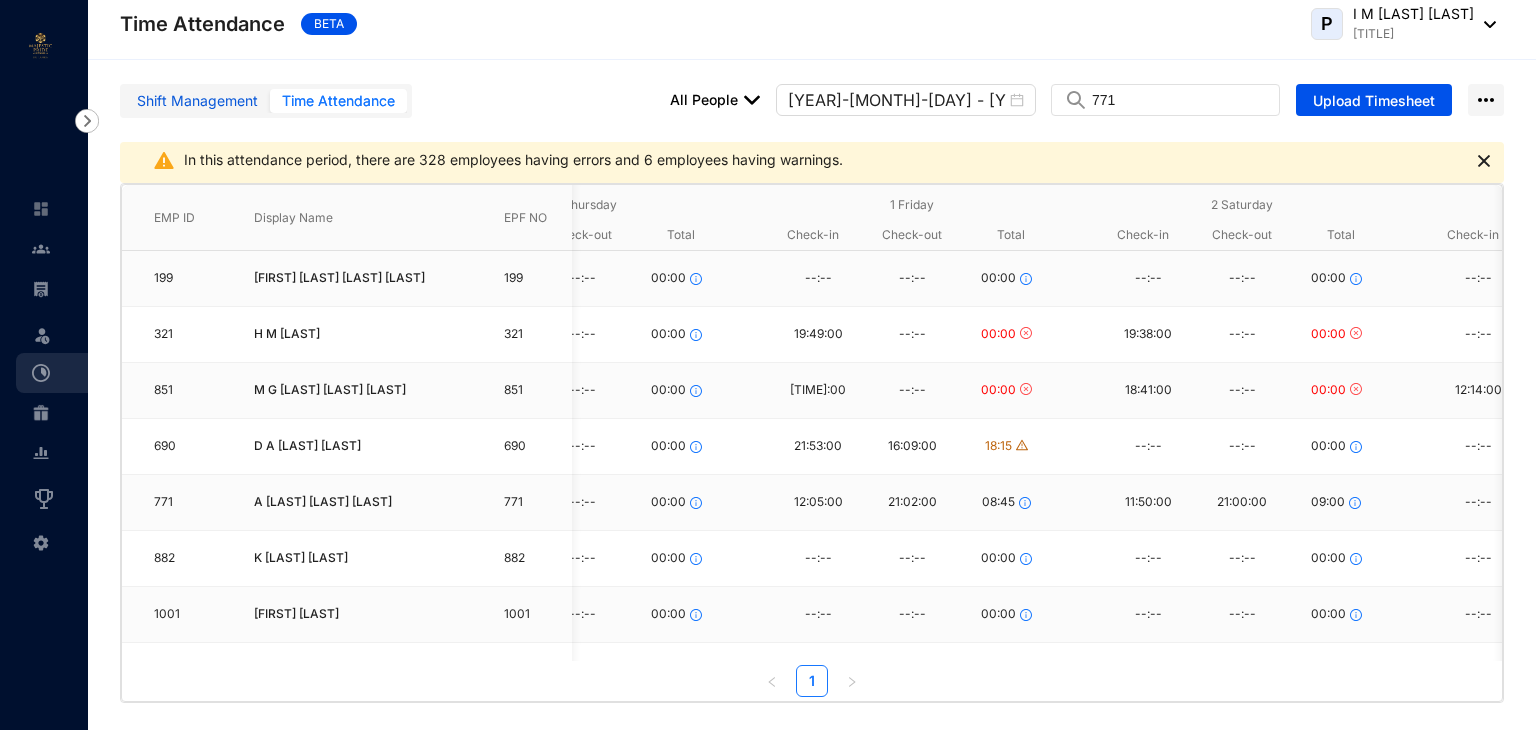 click on "Shift Management" at bounding box center (197, 101) 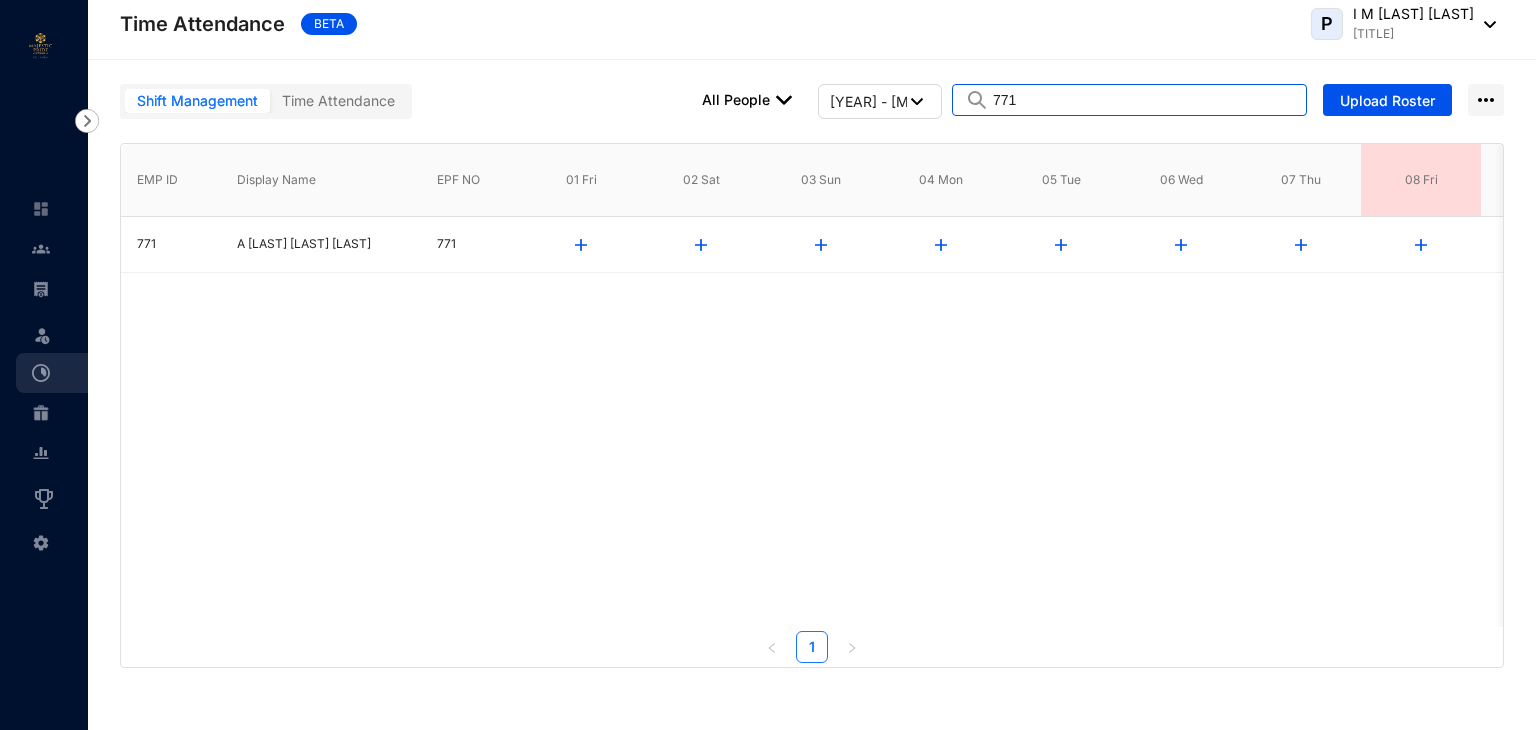 drag, startPoint x: 1114, startPoint y: 100, endPoint x: 900, endPoint y: 121, distance: 215.02791 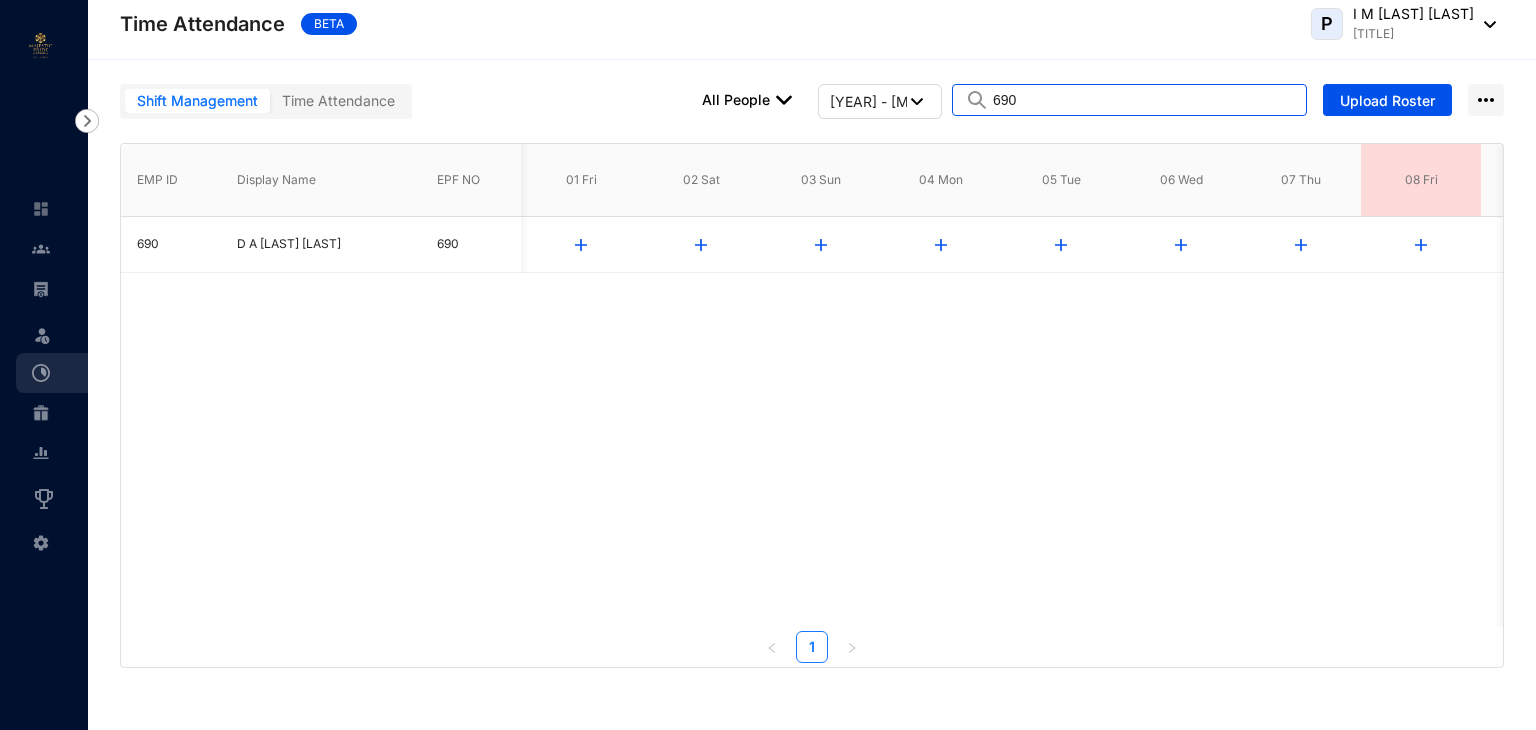 scroll, scrollTop: 0, scrollLeft: 1601, axis: horizontal 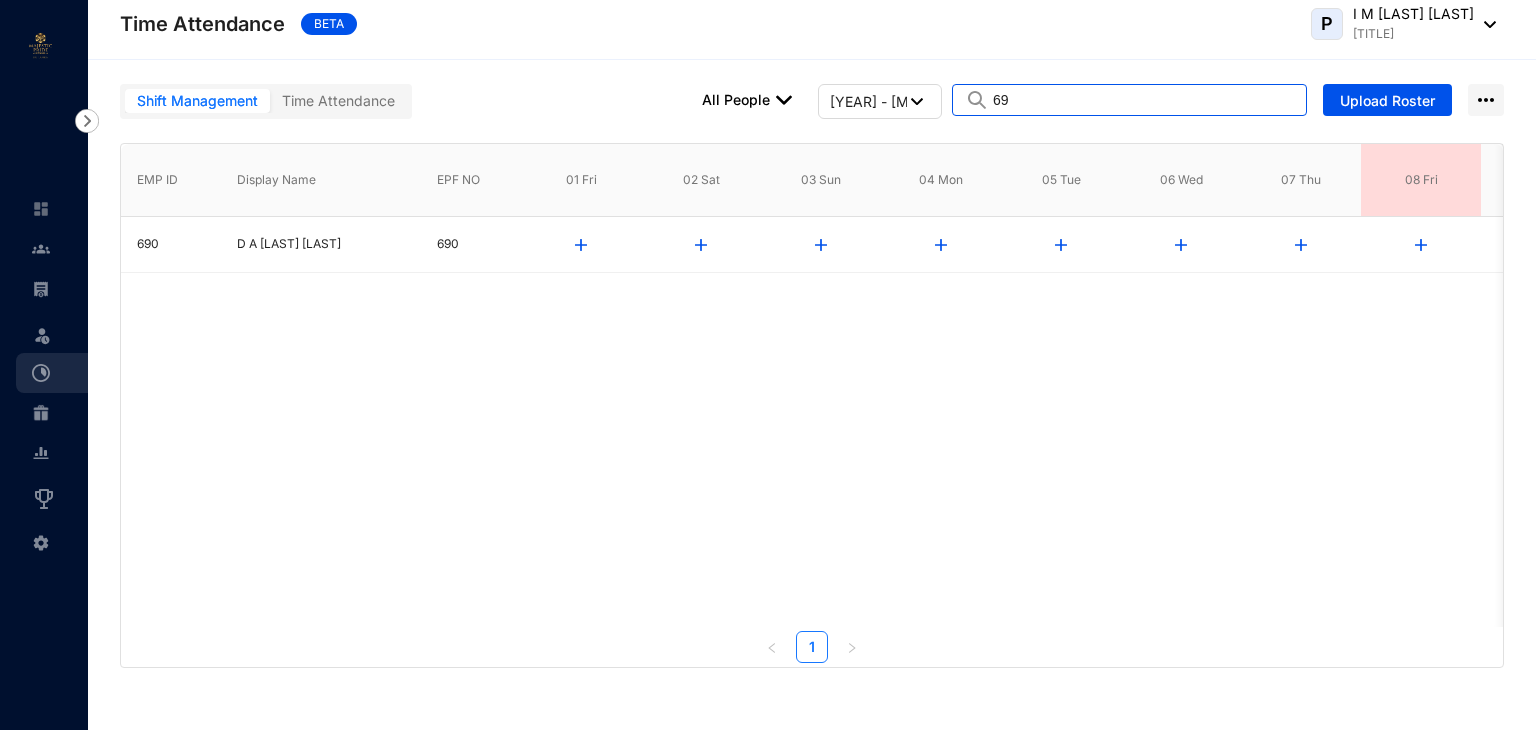 type on "6" 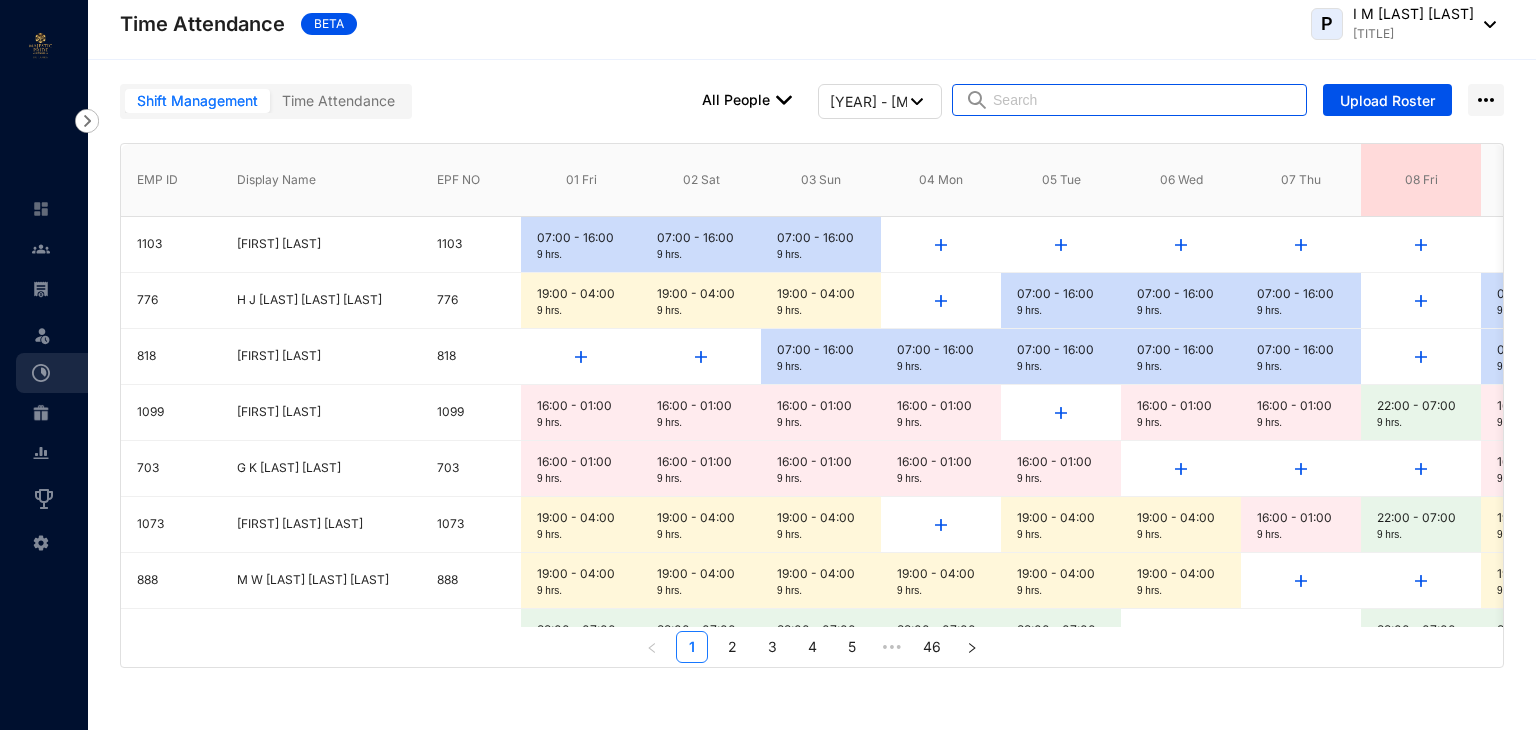 type 